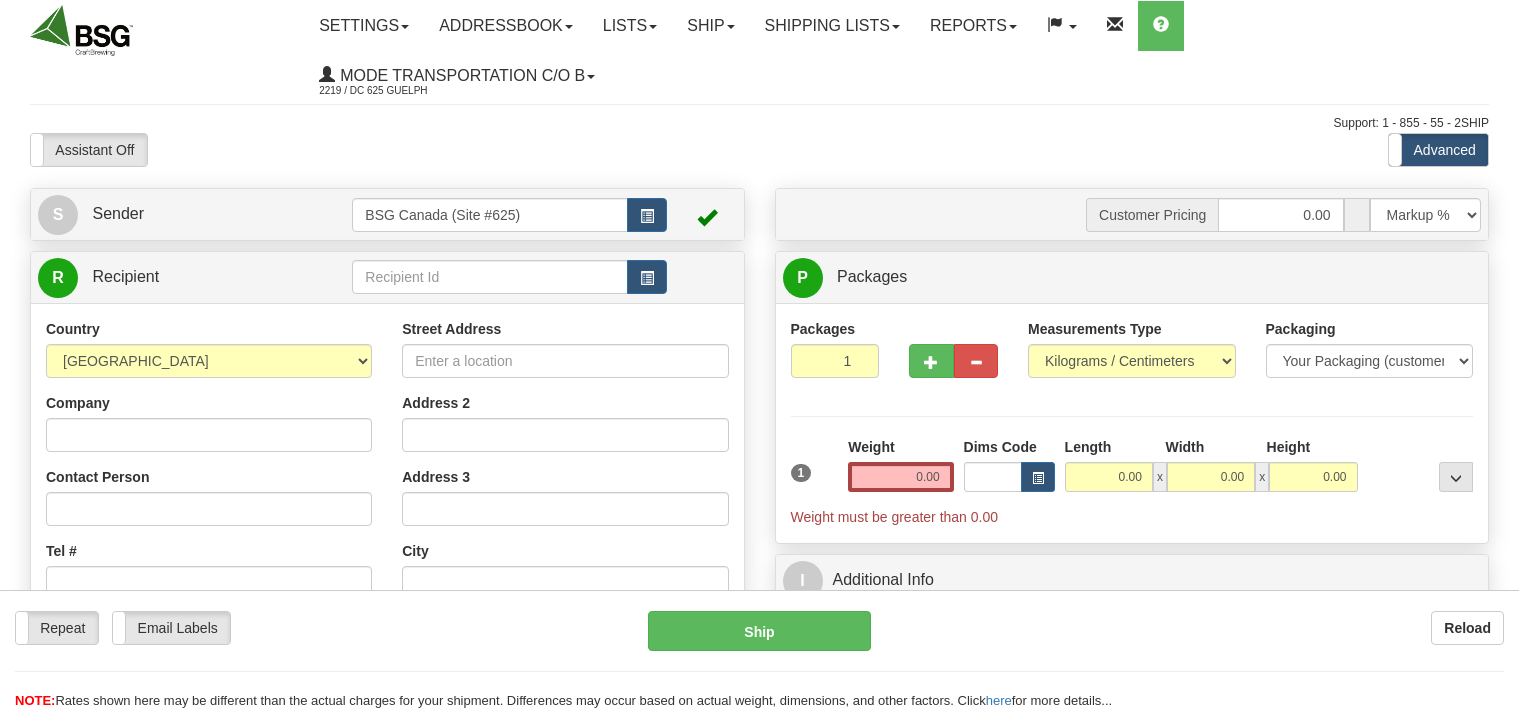 scroll, scrollTop: 0, scrollLeft: 0, axis: both 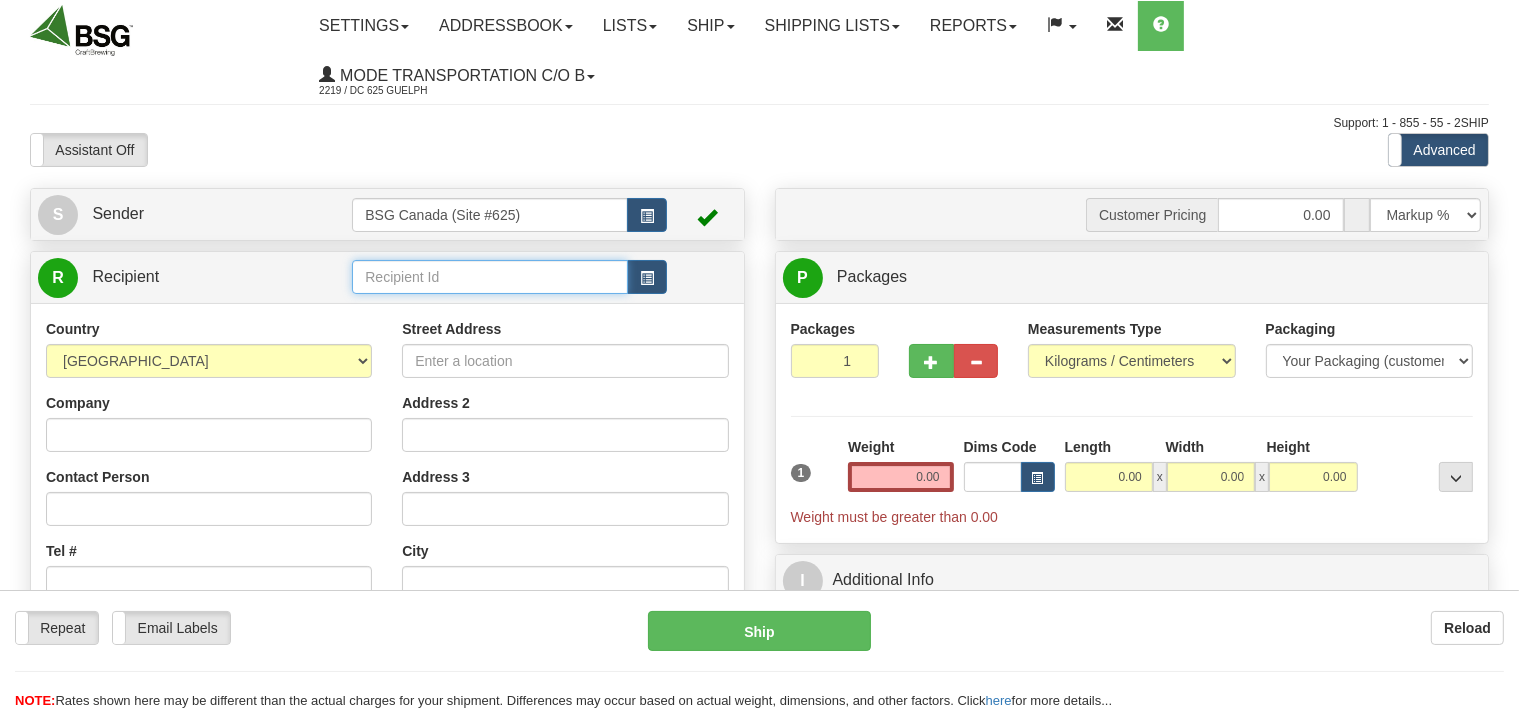 click at bounding box center [489, 277] 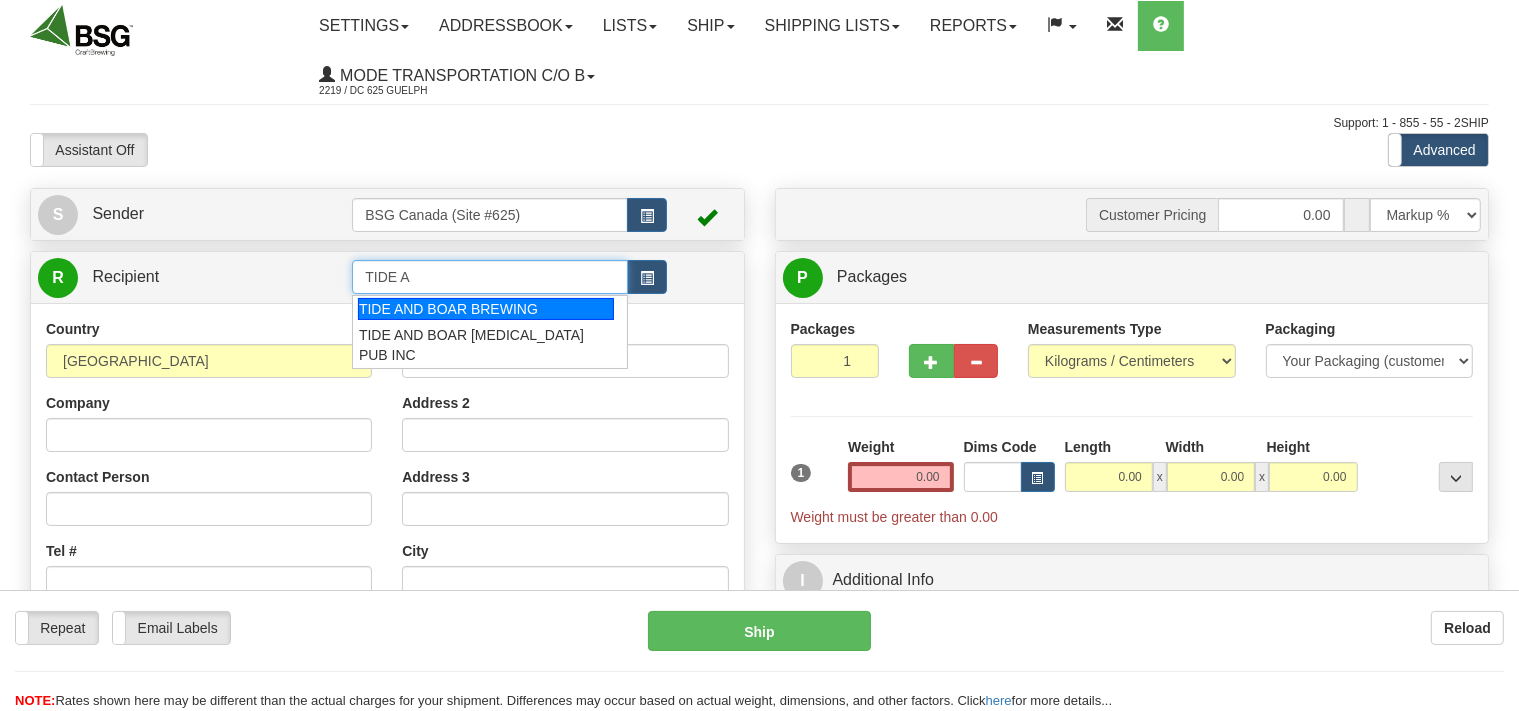 click on "TIDE AND BOAR BREWING" at bounding box center (486, 309) 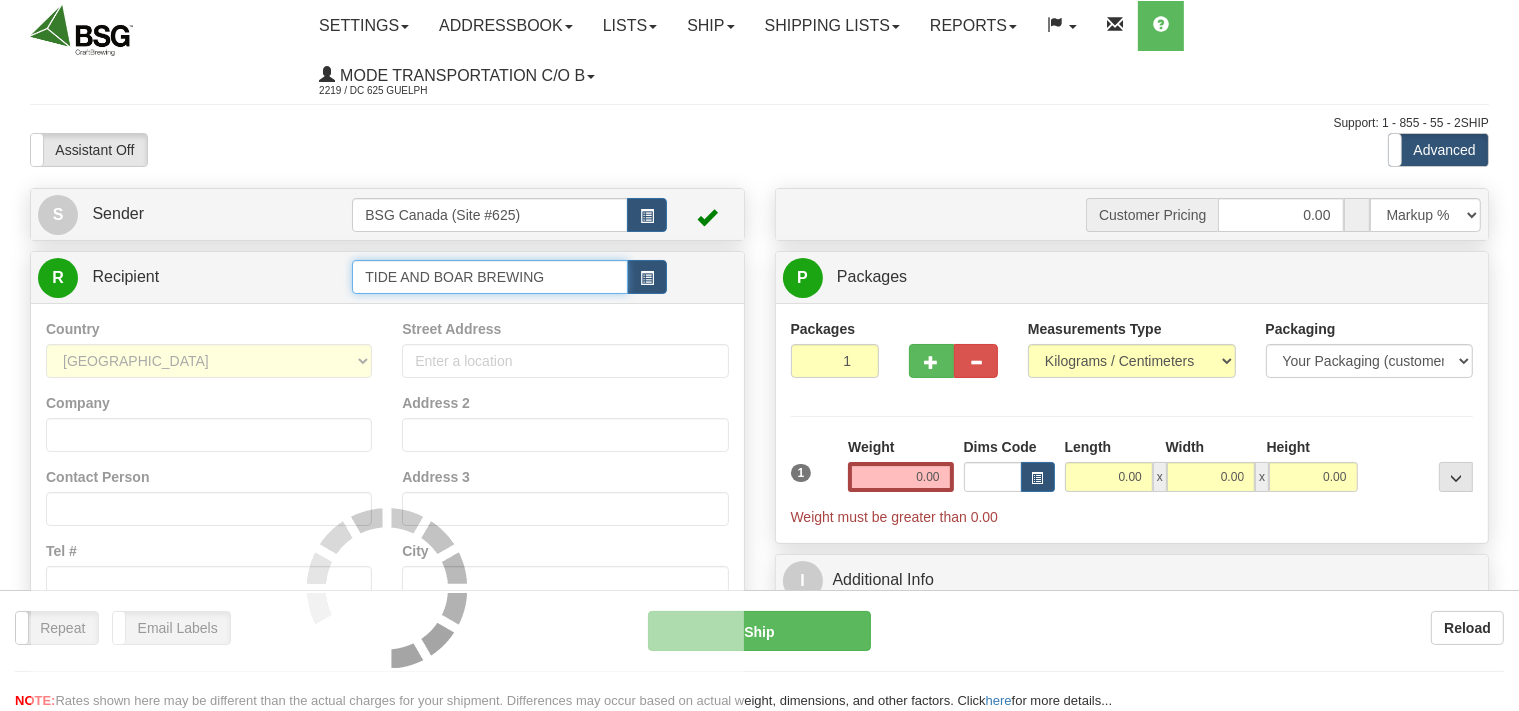 type on "TIDE AND BOAR BREWING" 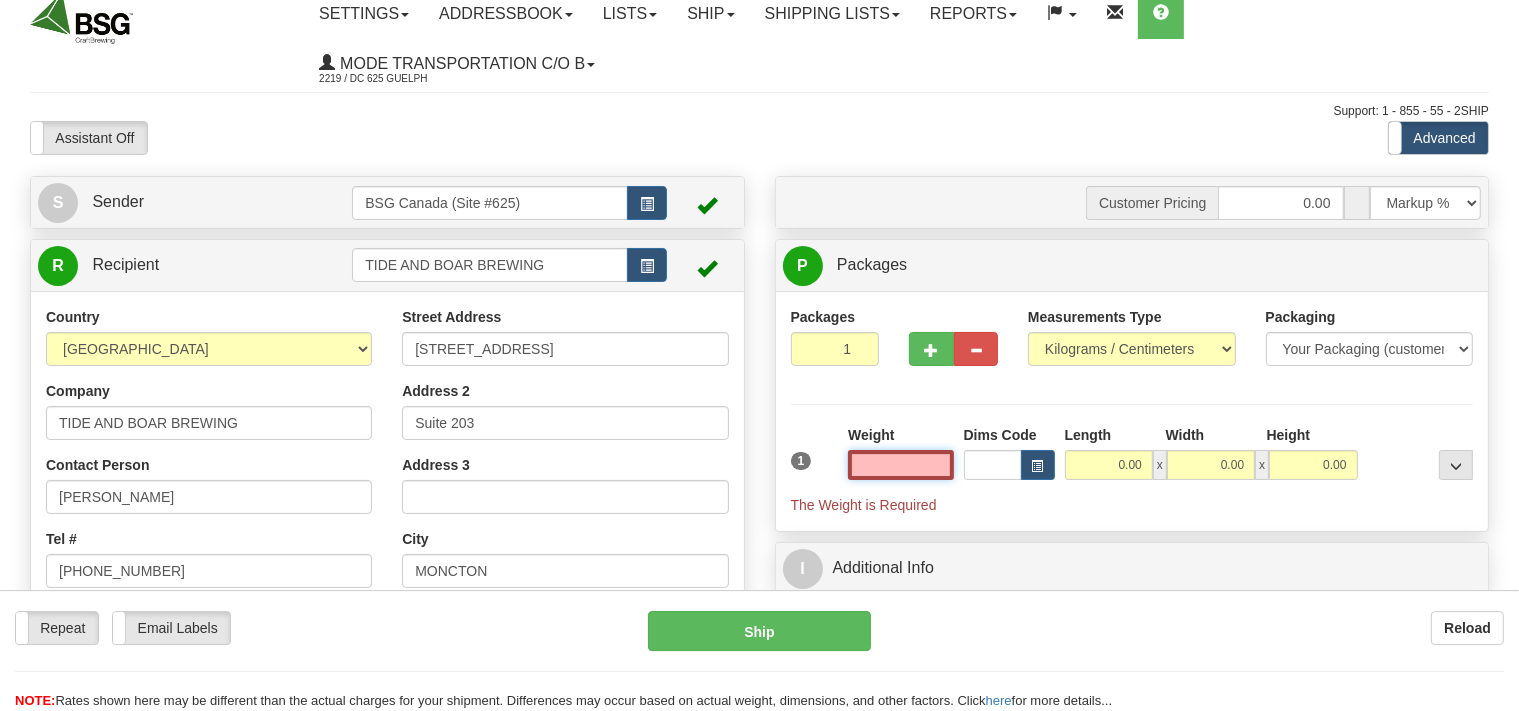 scroll, scrollTop: 0, scrollLeft: 0, axis: both 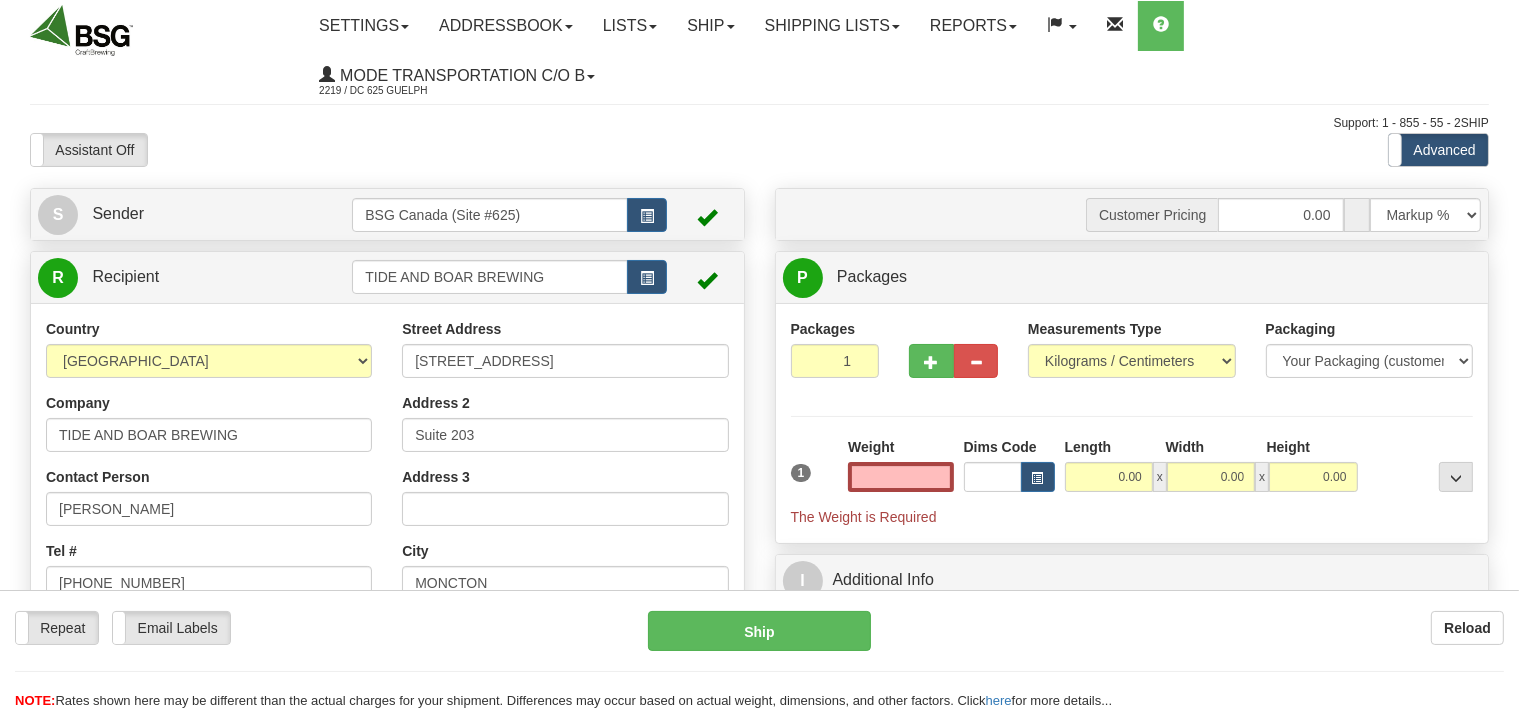 type on "0.00" 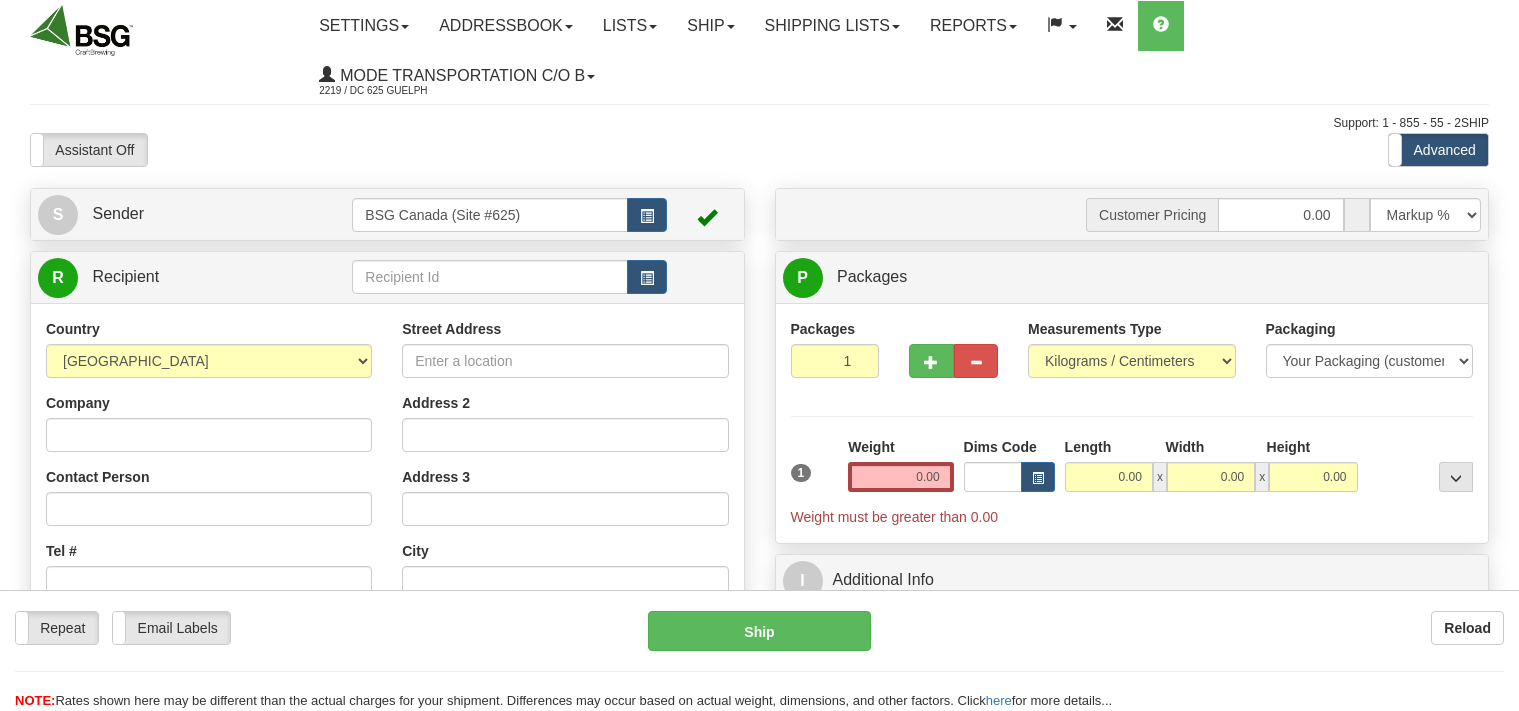 scroll, scrollTop: 0, scrollLeft: 0, axis: both 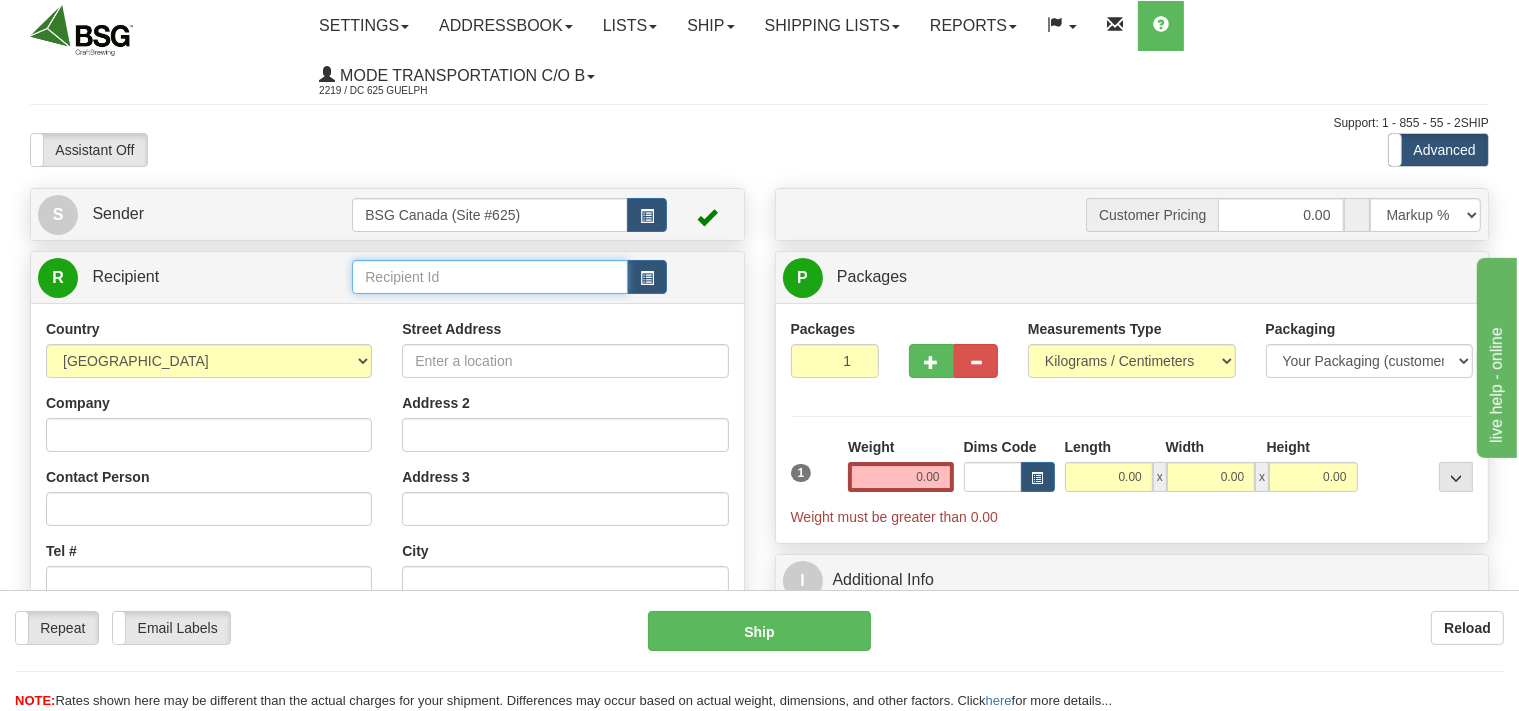 click at bounding box center [489, 277] 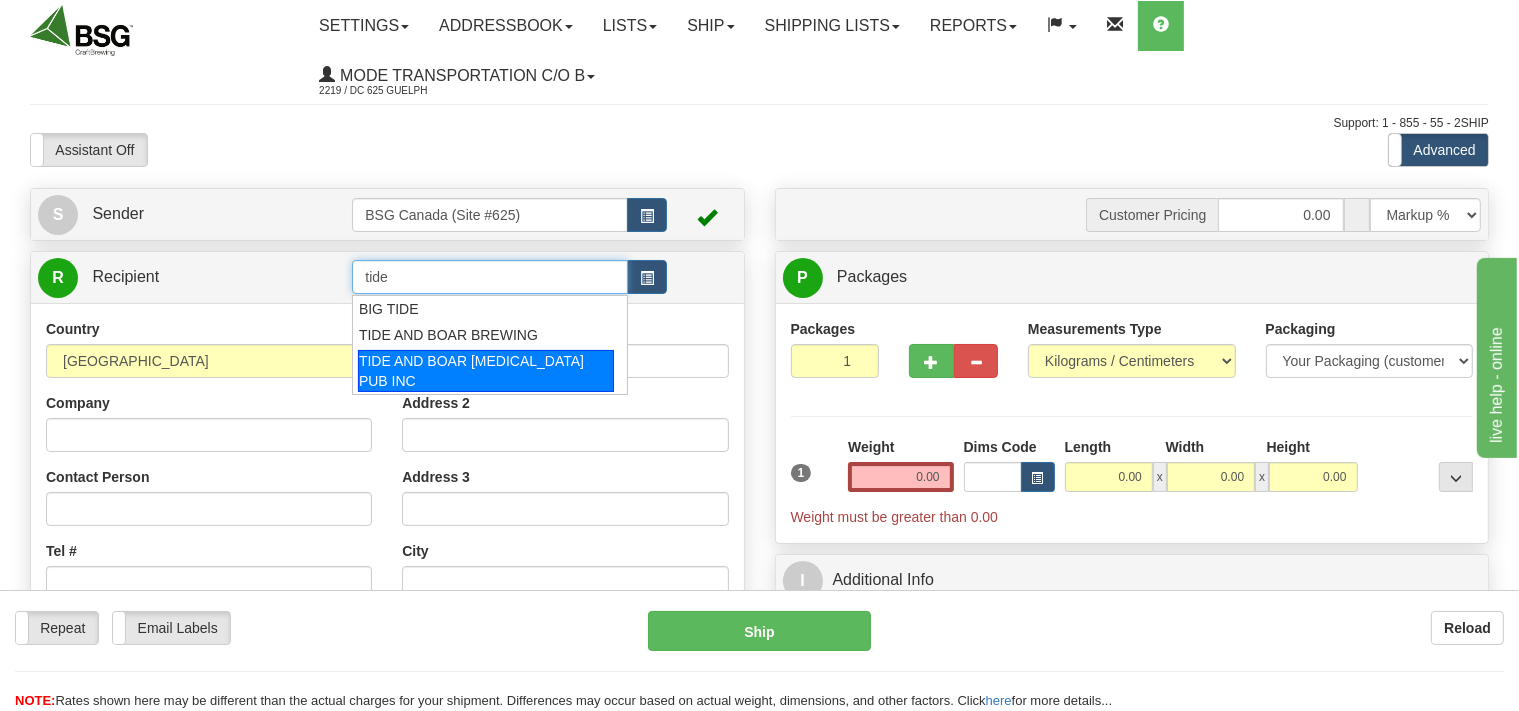 click on "TIDE AND BOAR [MEDICAL_DATA] PUB INC" at bounding box center (486, 371) 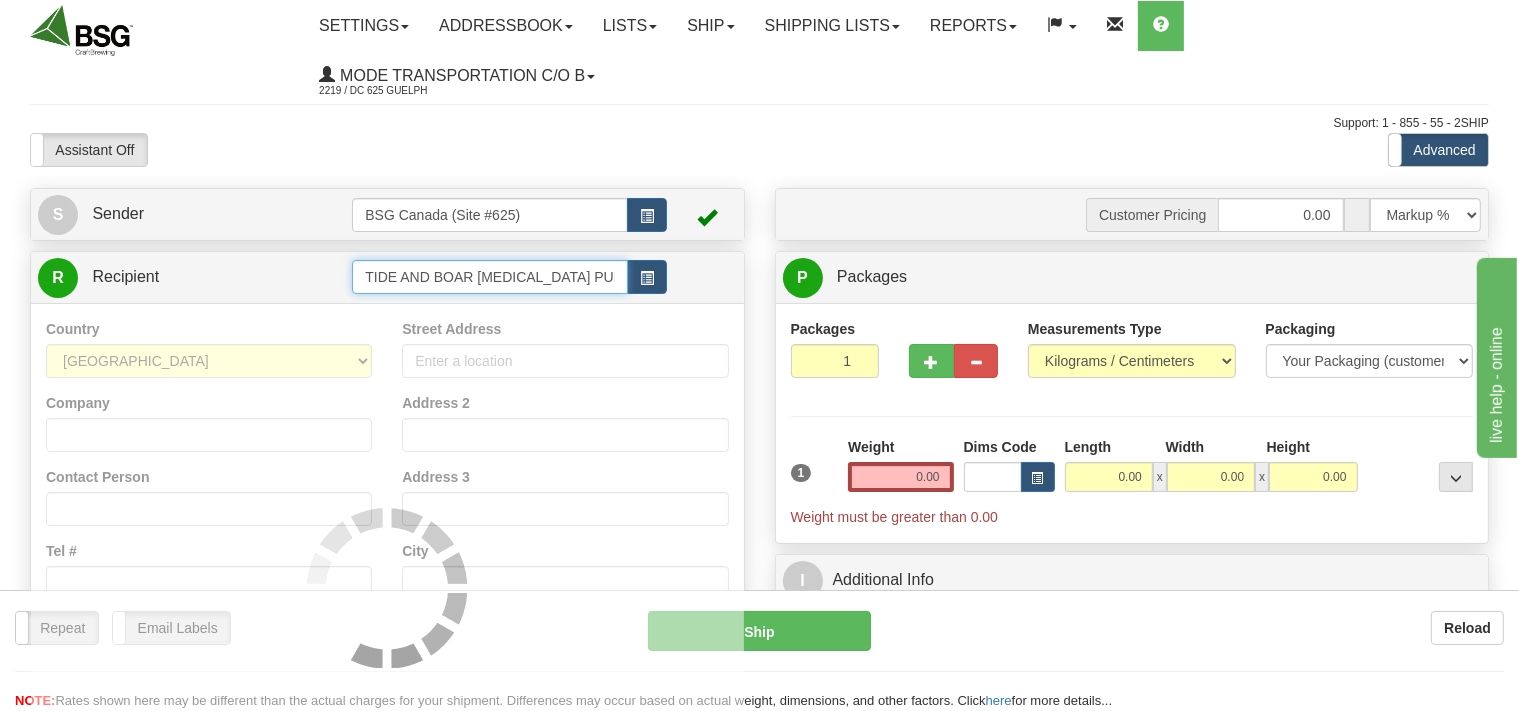 type on "TIDE AND BOAR [MEDICAL_DATA] PUB INC" 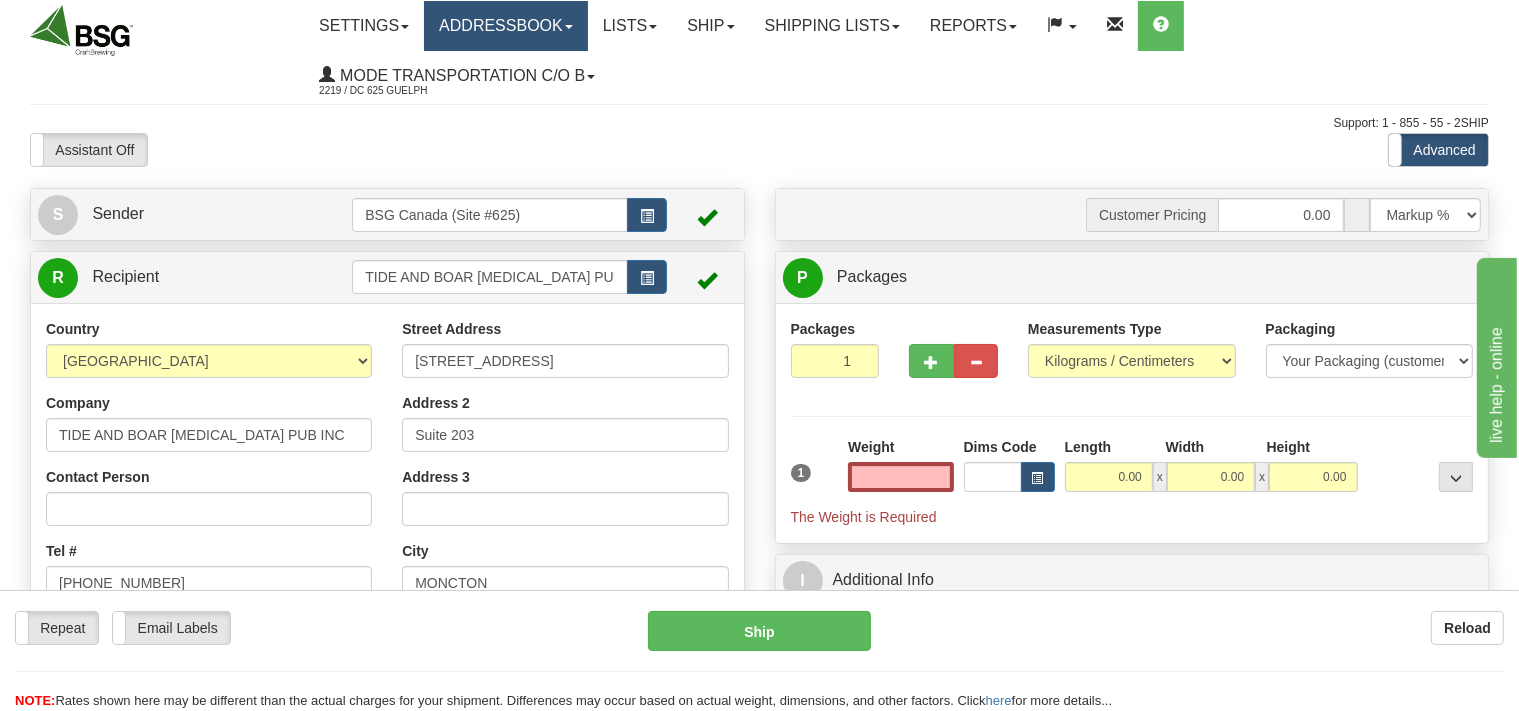type on "0.00" 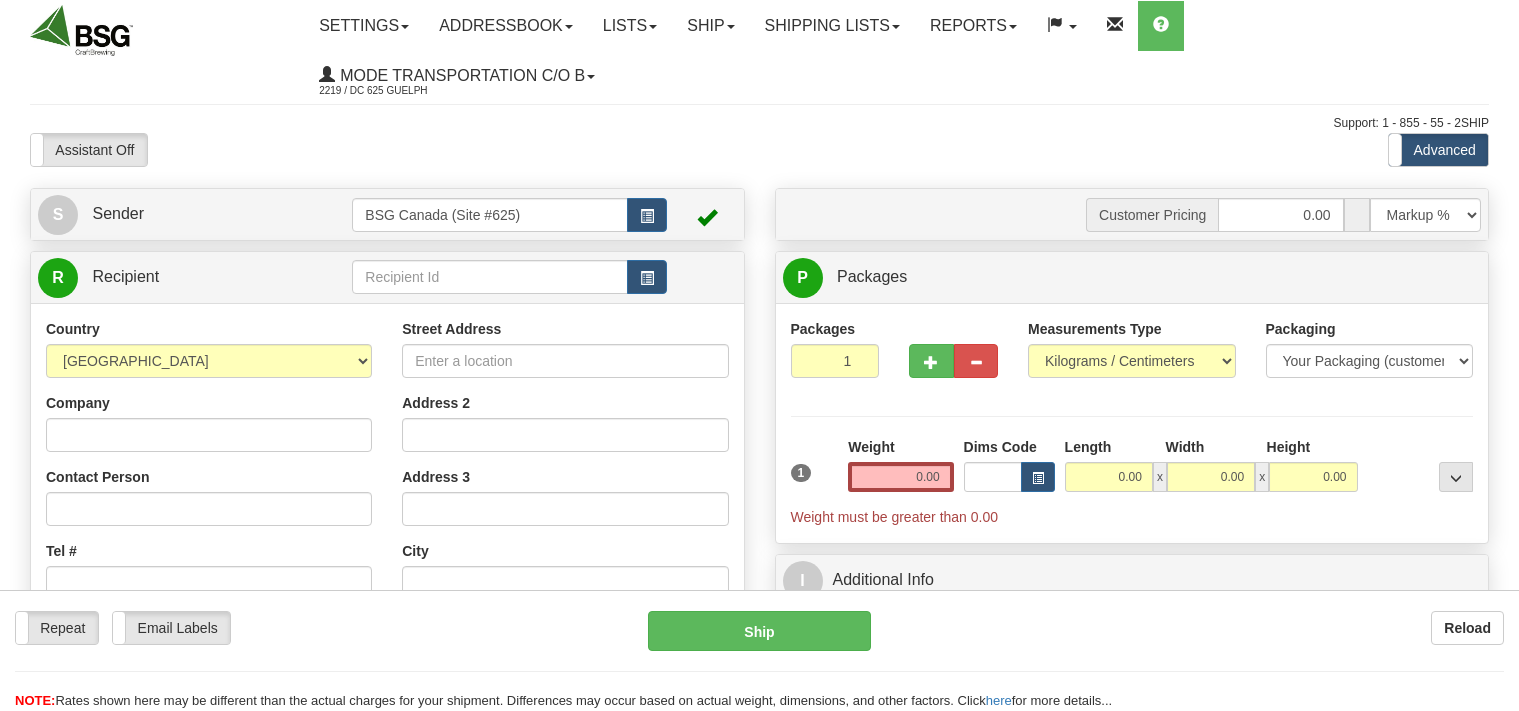 scroll, scrollTop: 0, scrollLeft: 0, axis: both 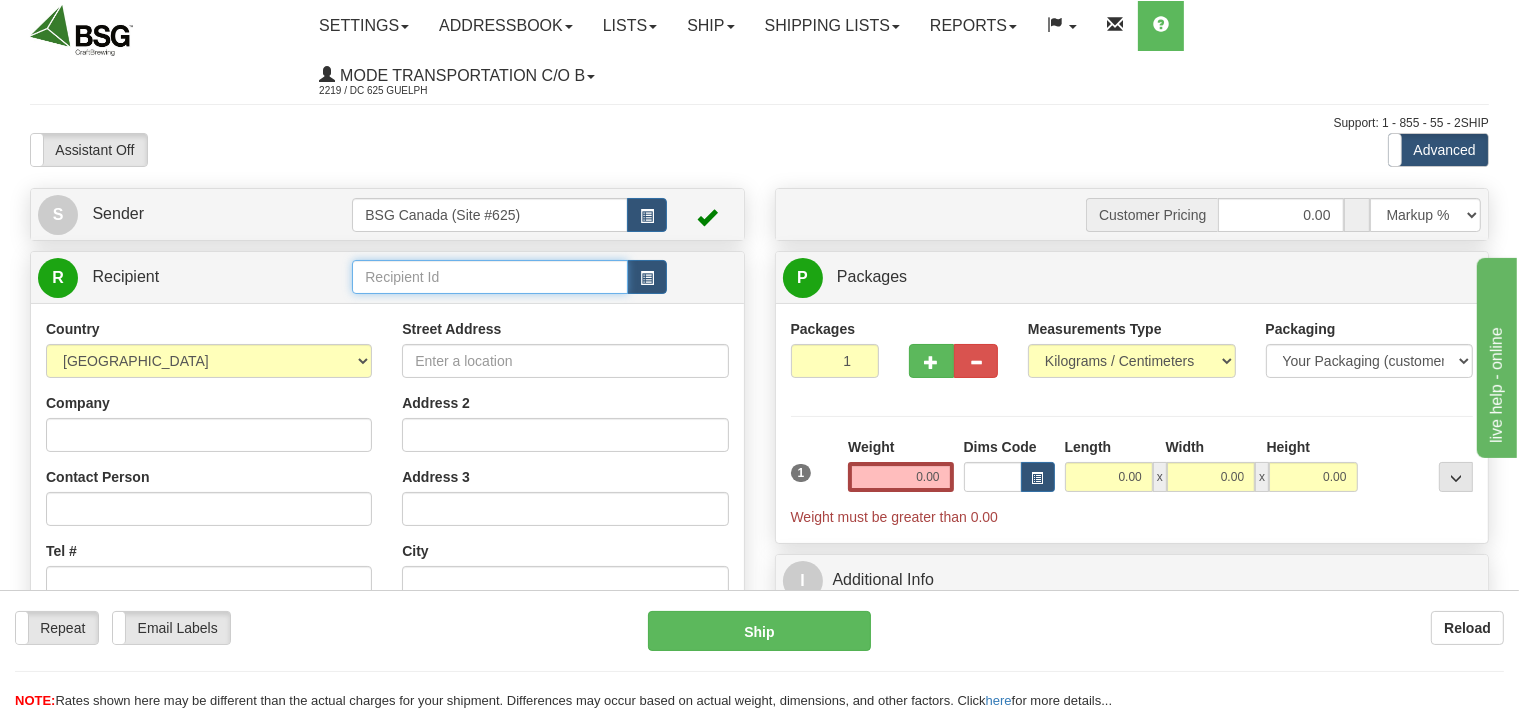 click at bounding box center (489, 277) 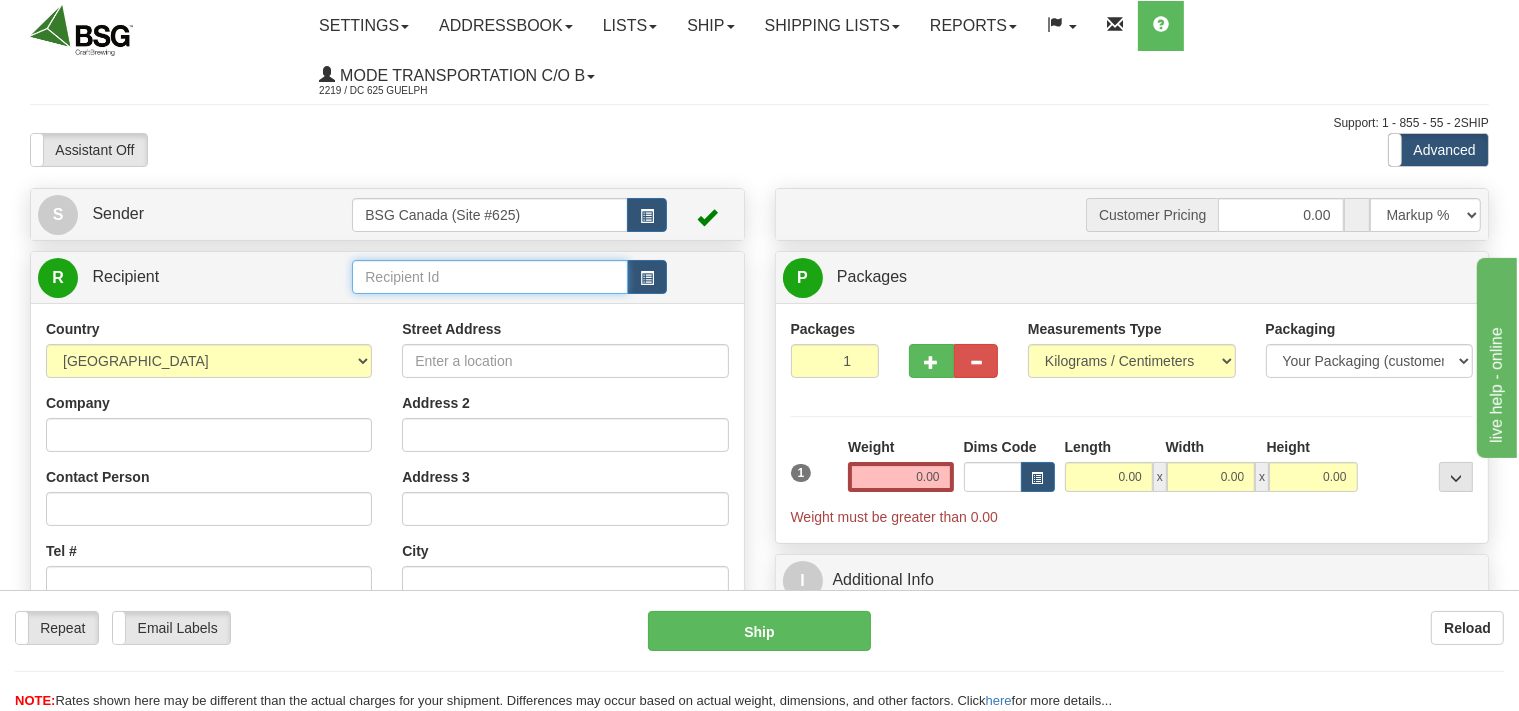click at bounding box center (489, 277) 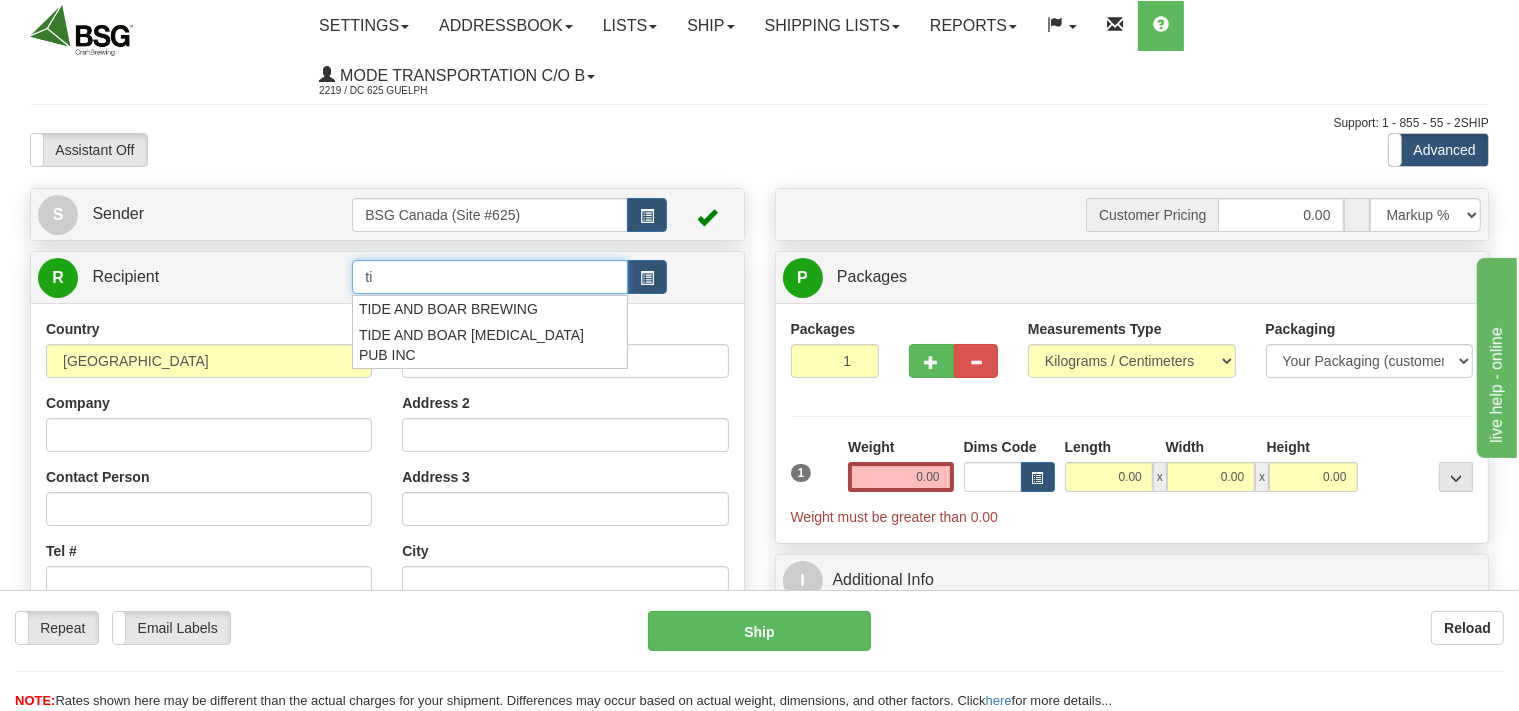 type on "t" 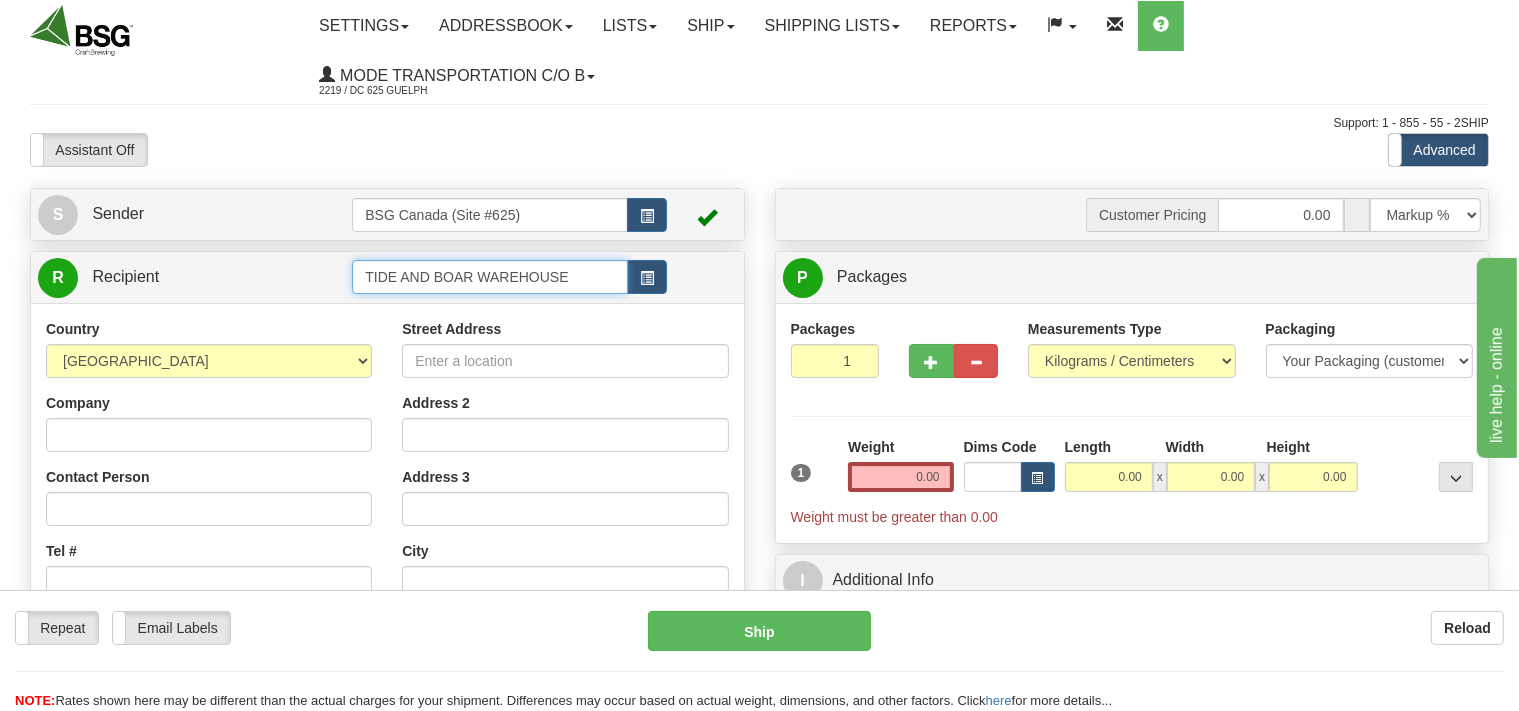 type on "TIDE AND BOAR WAREHOUSE" 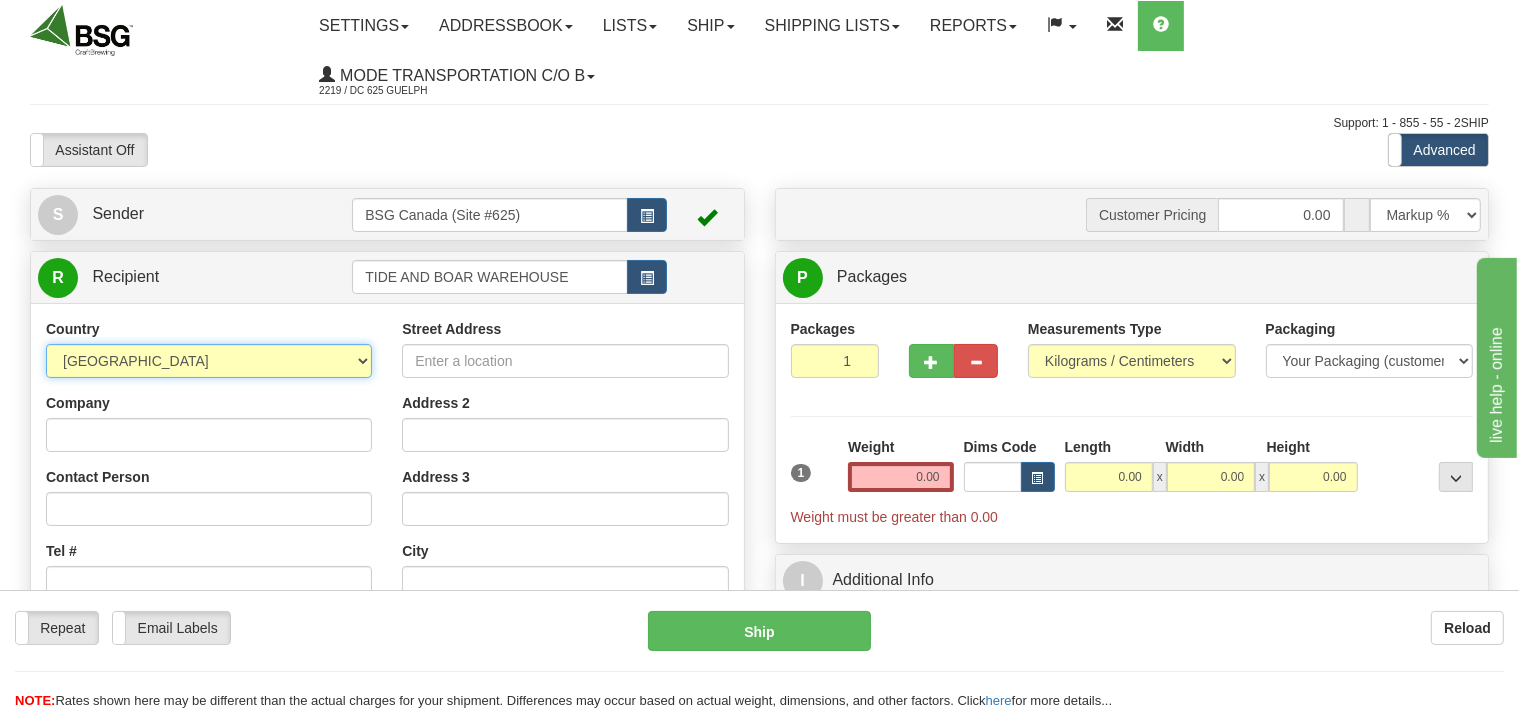 click on "[GEOGRAPHIC_DATA]
[GEOGRAPHIC_DATA]
[GEOGRAPHIC_DATA]
[GEOGRAPHIC_DATA]
[US_STATE]
[GEOGRAPHIC_DATA]
[GEOGRAPHIC_DATA]
[GEOGRAPHIC_DATA]
[GEOGRAPHIC_DATA]
[GEOGRAPHIC_DATA]
[GEOGRAPHIC_DATA]
[GEOGRAPHIC_DATA]
[GEOGRAPHIC_DATA]
[GEOGRAPHIC_DATA]
[GEOGRAPHIC_DATA]
[GEOGRAPHIC_DATA]
[GEOGRAPHIC_DATA]
[GEOGRAPHIC_DATA]
[GEOGRAPHIC_DATA]
[GEOGRAPHIC_DATA]
[GEOGRAPHIC_DATA]
[GEOGRAPHIC_DATA]
[GEOGRAPHIC_DATA]
[GEOGRAPHIC_DATA]
[GEOGRAPHIC_DATA]
[GEOGRAPHIC_DATA]
[GEOGRAPHIC_DATA]
[GEOGRAPHIC_DATA], [GEOGRAPHIC_DATA] AND [GEOGRAPHIC_DATA]
[GEOGRAPHIC_DATA]
[GEOGRAPHIC_DATA]
[GEOGRAPHIC_DATA]
[GEOGRAPHIC_DATA]
[GEOGRAPHIC_DATA]
[GEOGRAPHIC_DATA]
[GEOGRAPHIC_DATA]
[GEOGRAPHIC_DATA]
[GEOGRAPHIC_DATA]
[GEOGRAPHIC_DATA]
[GEOGRAPHIC_DATA]
[GEOGRAPHIC_DATA]
[GEOGRAPHIC_DATA]
[GEOGRAPHIC_DATA]
[GEOGRAPHIC_DATA]
[GEOGRAPHIC_DATA]
[GEOGRAPHIC_DATA]
[GEOGRAPHIC_DATA]
[GEOGRAPHIC_DATA]
[GEOGRAPHIC_DATA]
[GEOGRAPHIC_DATA]
COCOS ([GEOGRAPHIC_DATA]) ISLANDS
[GEOGRAPHIC_DATA]
[GEOGRAPHIC_DATA]
[GEOGRAPHIC_DATA]
[GEOGRAPHIC_DATA], [GEOGRAPHIC_DATA]
[GEOGRAPHIC_DATA]
[GEOGRAPHIC_DATA]
[GEOGRAPHIC_DATA]
[GEOGRAPHIC_DATA]
[GEOGRAPHIC_DATA]
[GEOGRAPHIC_DATA]
[GEOGRAPHIC_DATA]
[GEOGRAPHIC_DATA]
[GEOGRAPHIC_DATA]
[GEOGRAPHIC_DATA]
[GEOGRAPHIC_DATA]
[GEOGRAPHIC_DATA]
[GEOGRAPHIC_DATA]
[GEOGRAPHIC_DATA]
[GEOGRAPHIC_DATA]
[GEOGRAPHIC_DATA]
[GEOGRAPHIC_DATA]
[GEOGRAPHIC_DATA] ([GEOGRAPHIC_DATA])
[GEOGRAPHIC_DATA]
[GEOGRAPHIC_DATA]
[GEOGRAPHIC_DATA]
[GEOGRAPHIC_DATA]" at bounding box center [209, 361] 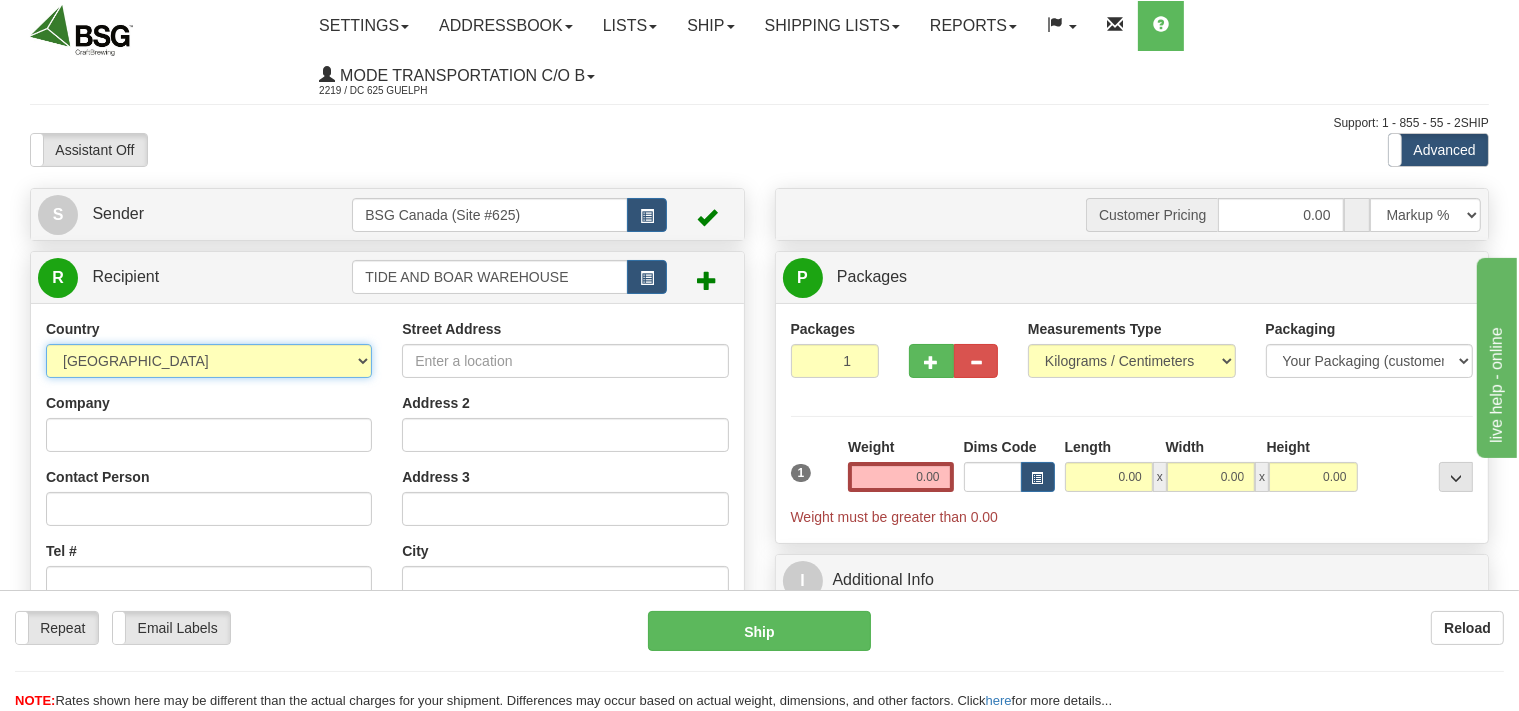 select on "CA" 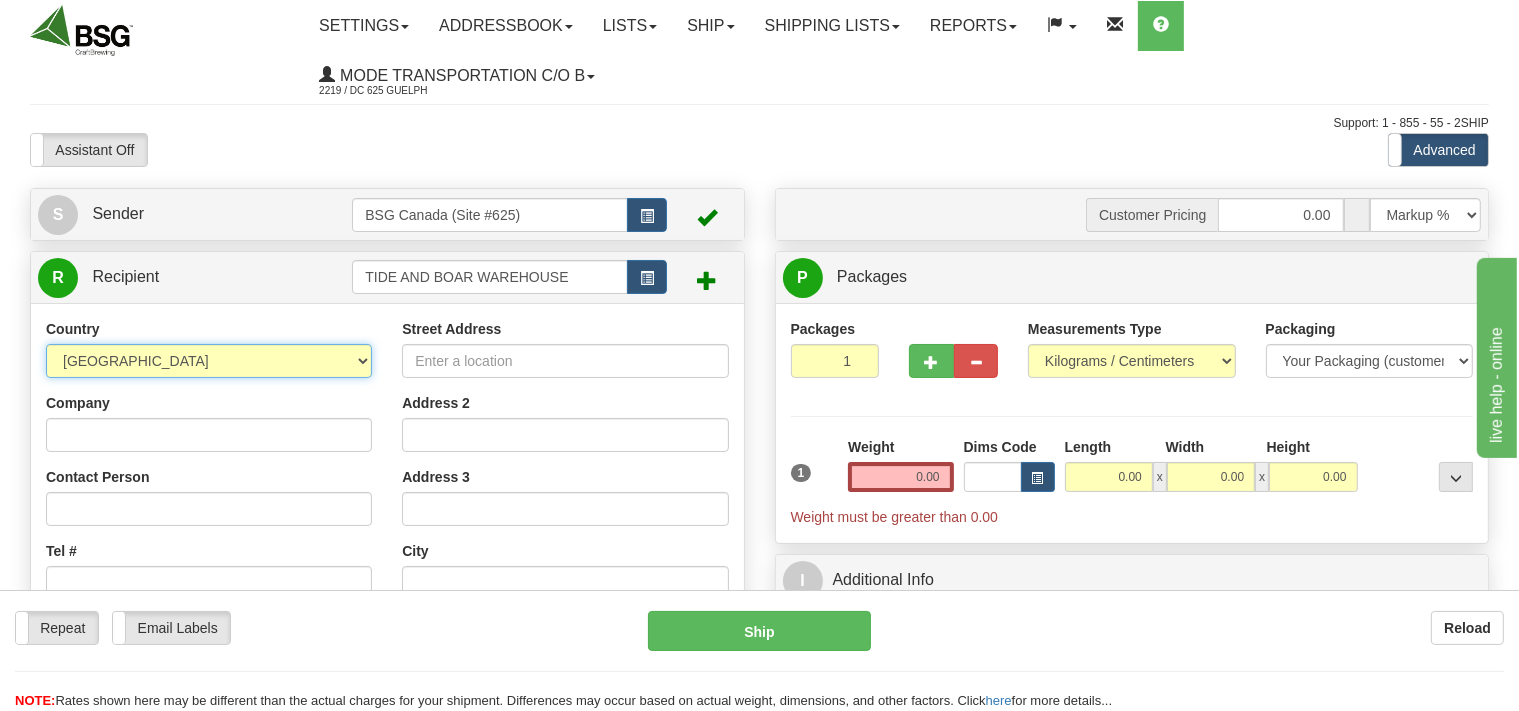 click on "[GEOGRAPHIC_DATA]" at bounding box center [0, 0] 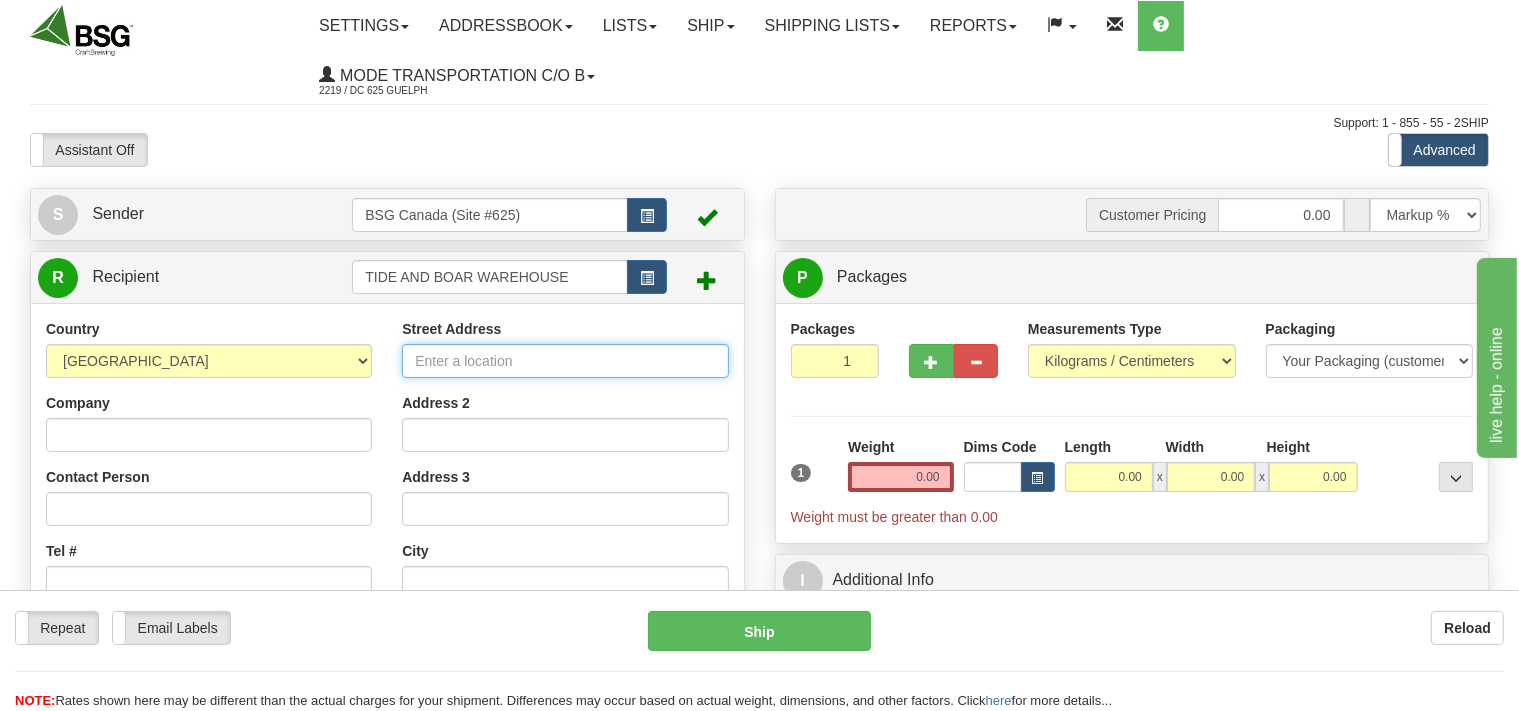 click on "Street Address" at bounding box center [565, 361] 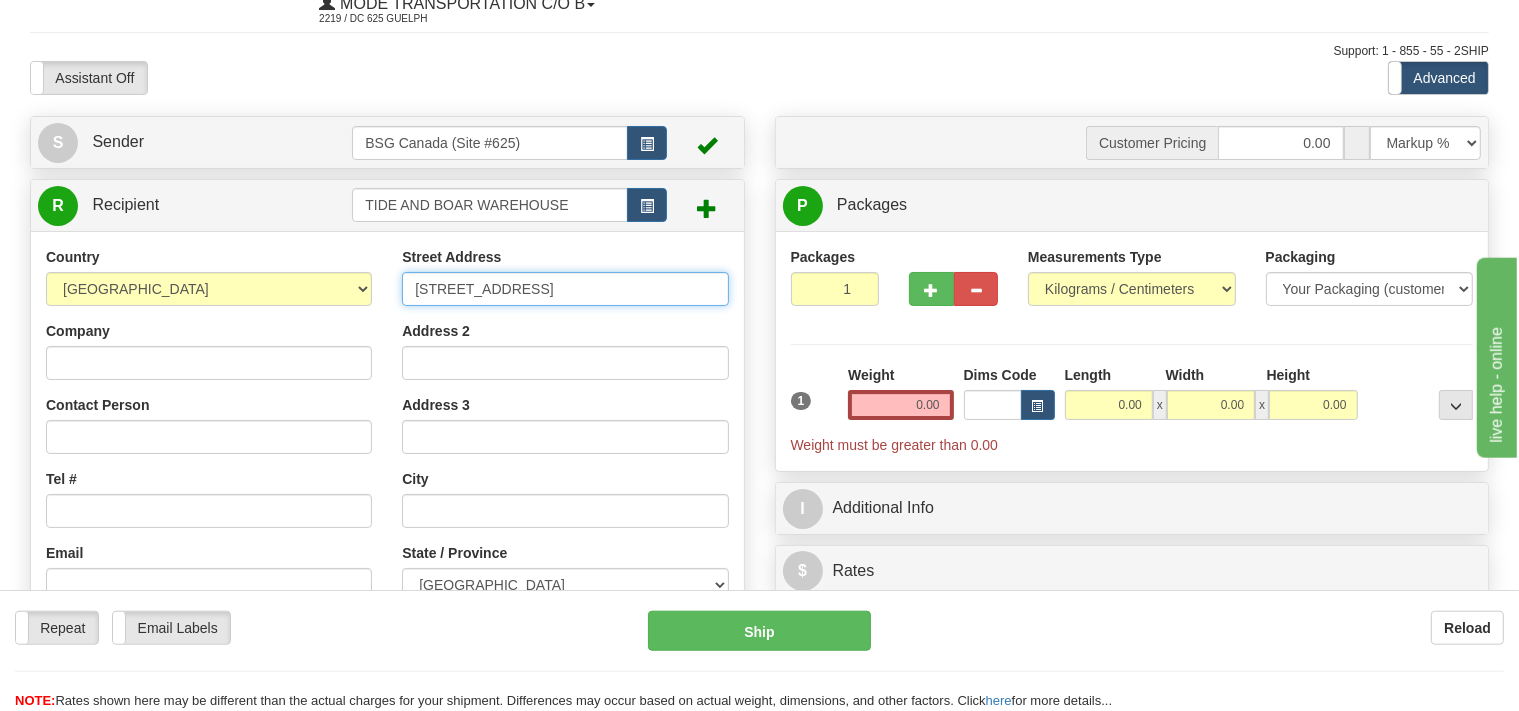 scroll, scrollTop: 105, scrollLeft: 0, axis: vertical 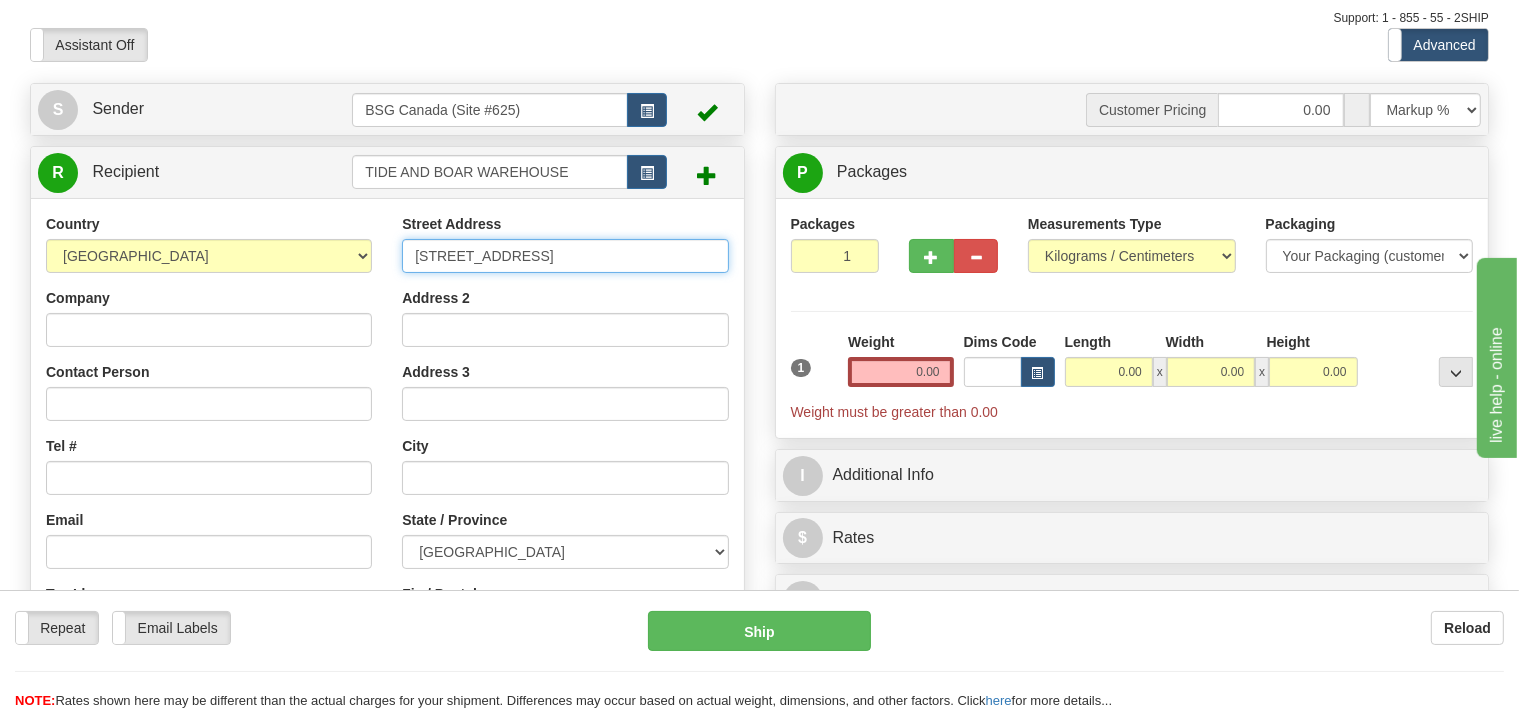 type on "[STREET_ADDRESS]" 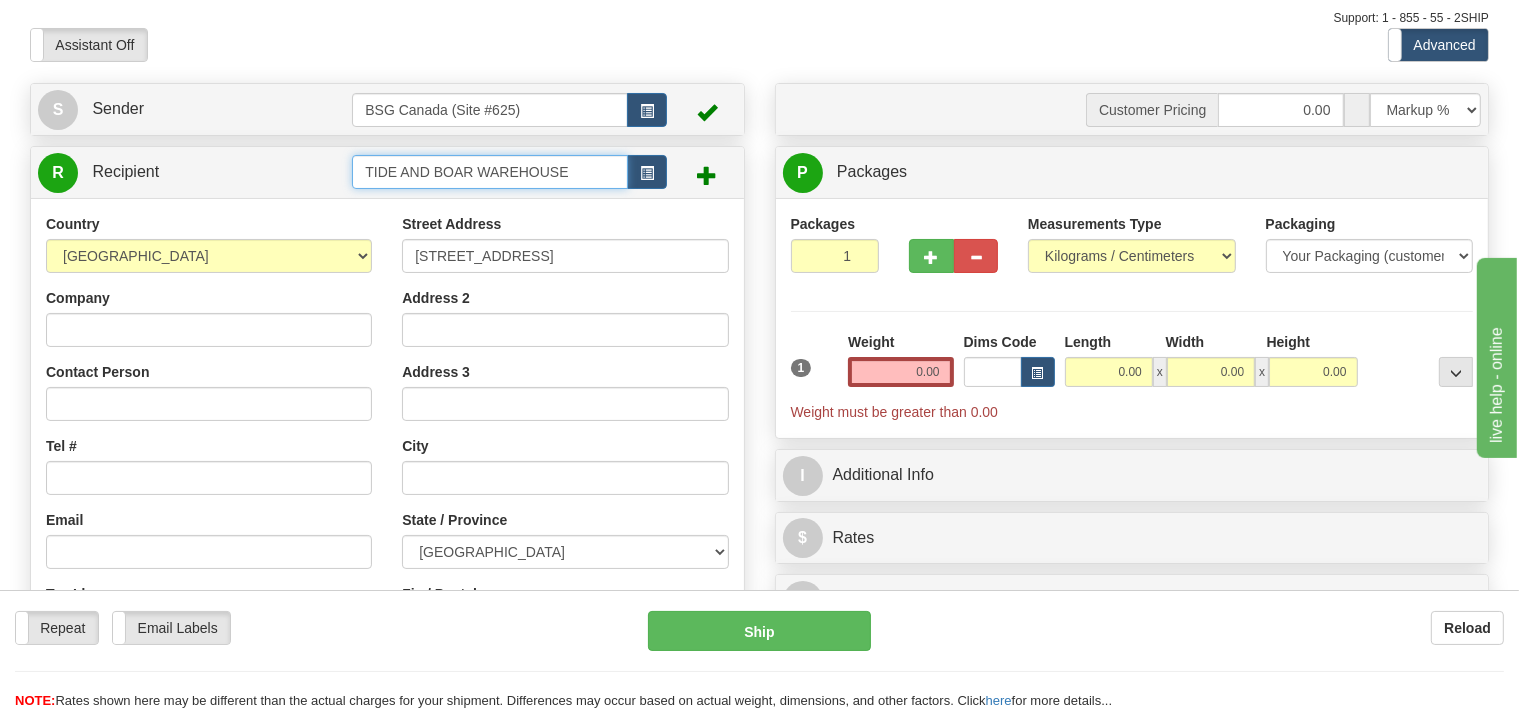 drag, startPoint x: 586, startPoint y: 168, endPoint x: 326, endPoint y: 184, distance: 260.49185 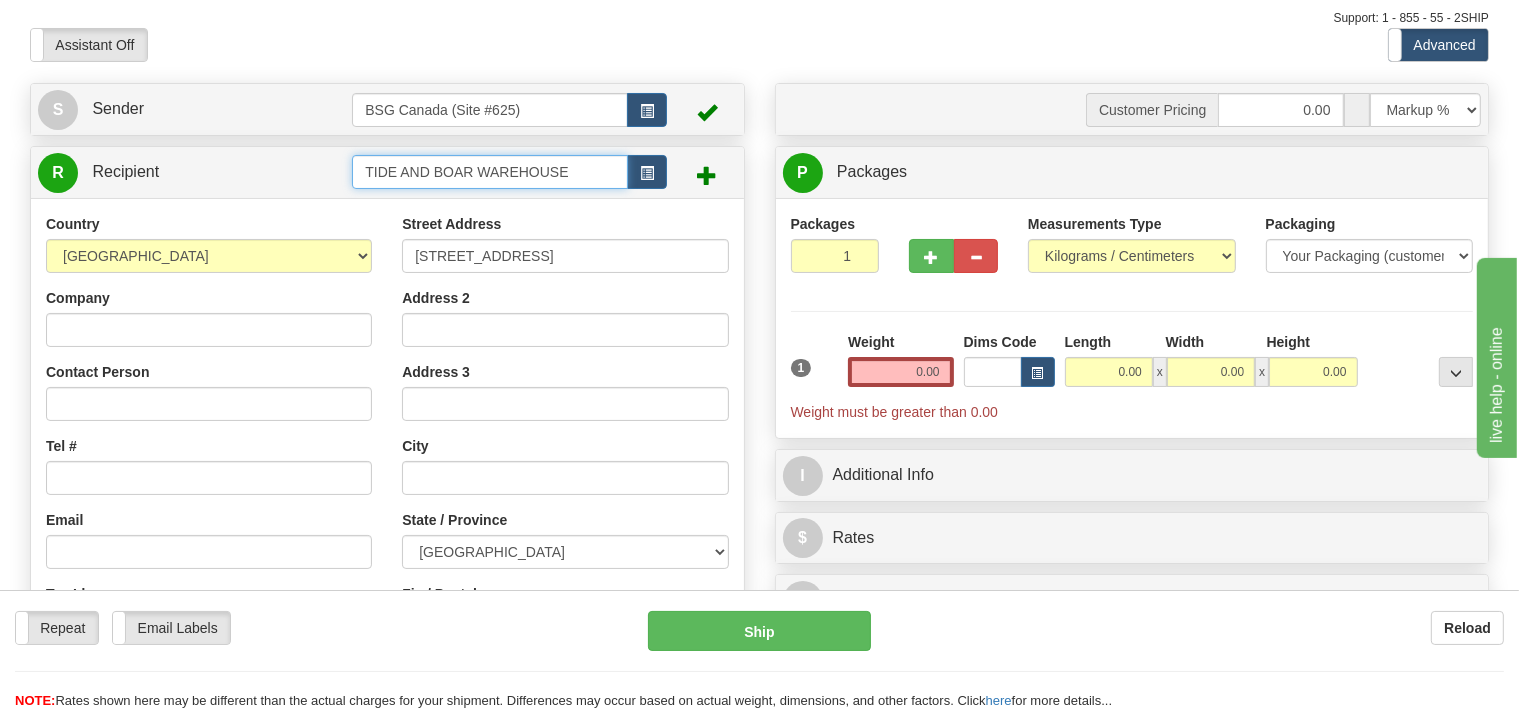 click on "TIDE AND BOAR WAREHOUSE" at bounding box center (489, 172) 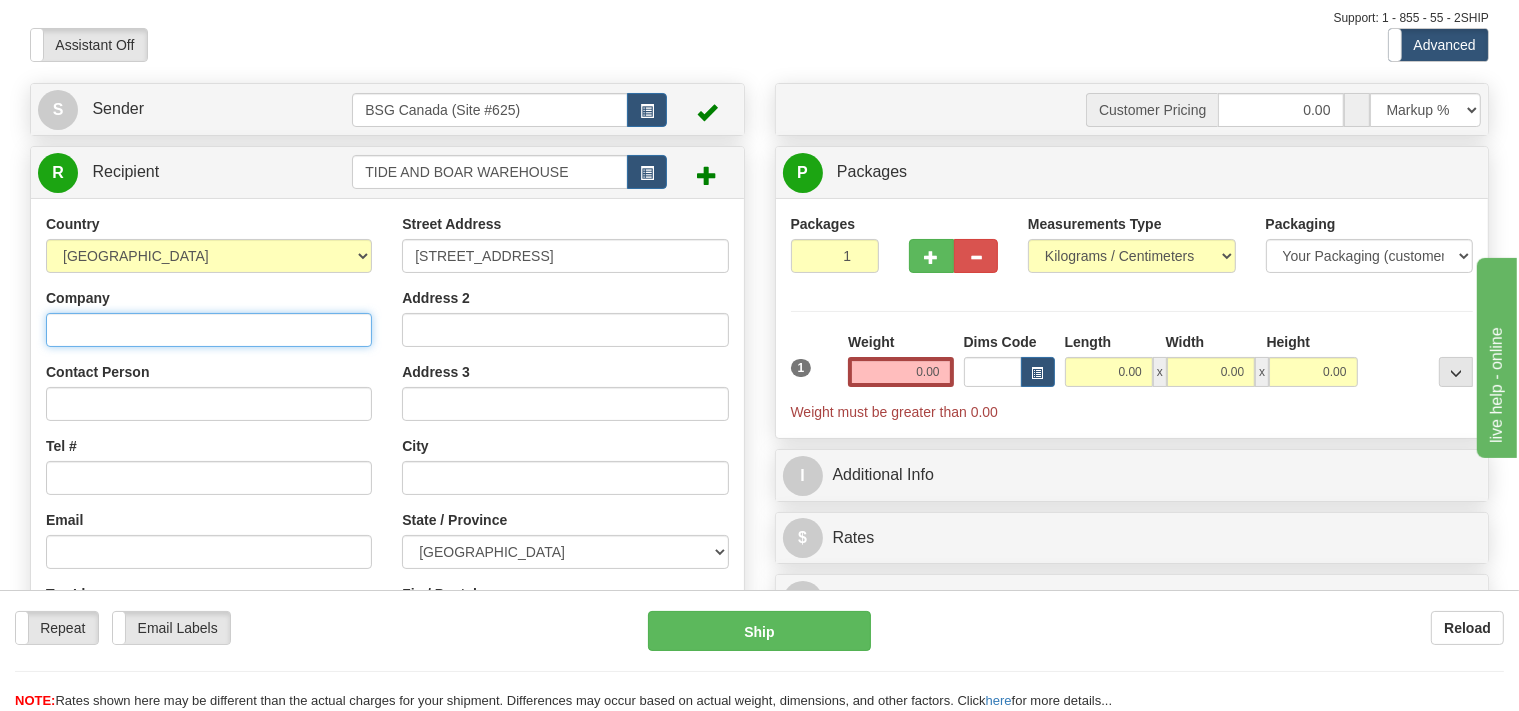 click on "Company" at bounding box center (209, 330) 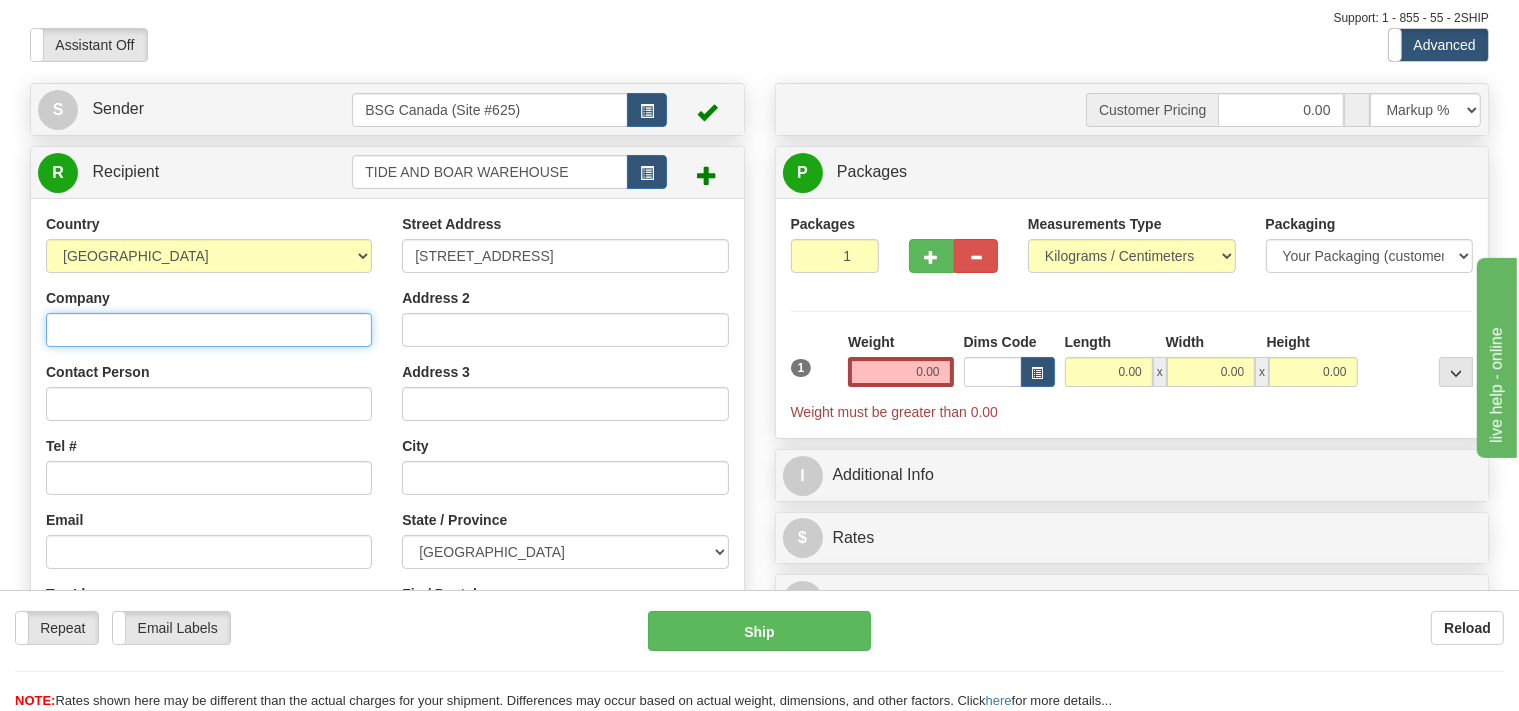 paste on "TIDE AND BOAR WAREHOUSE" 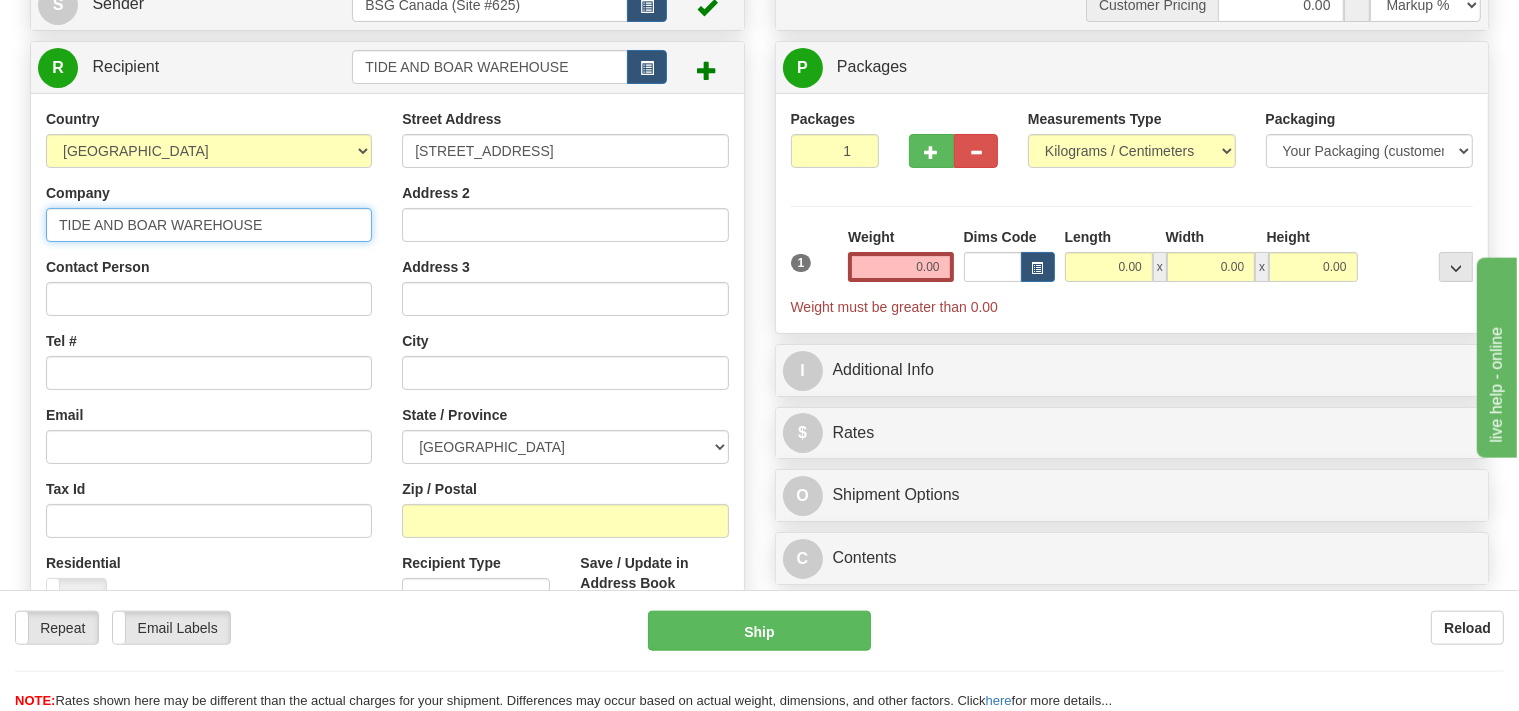 scroll, scrollTop: 211, scrollLeft: 0, axis: vertical 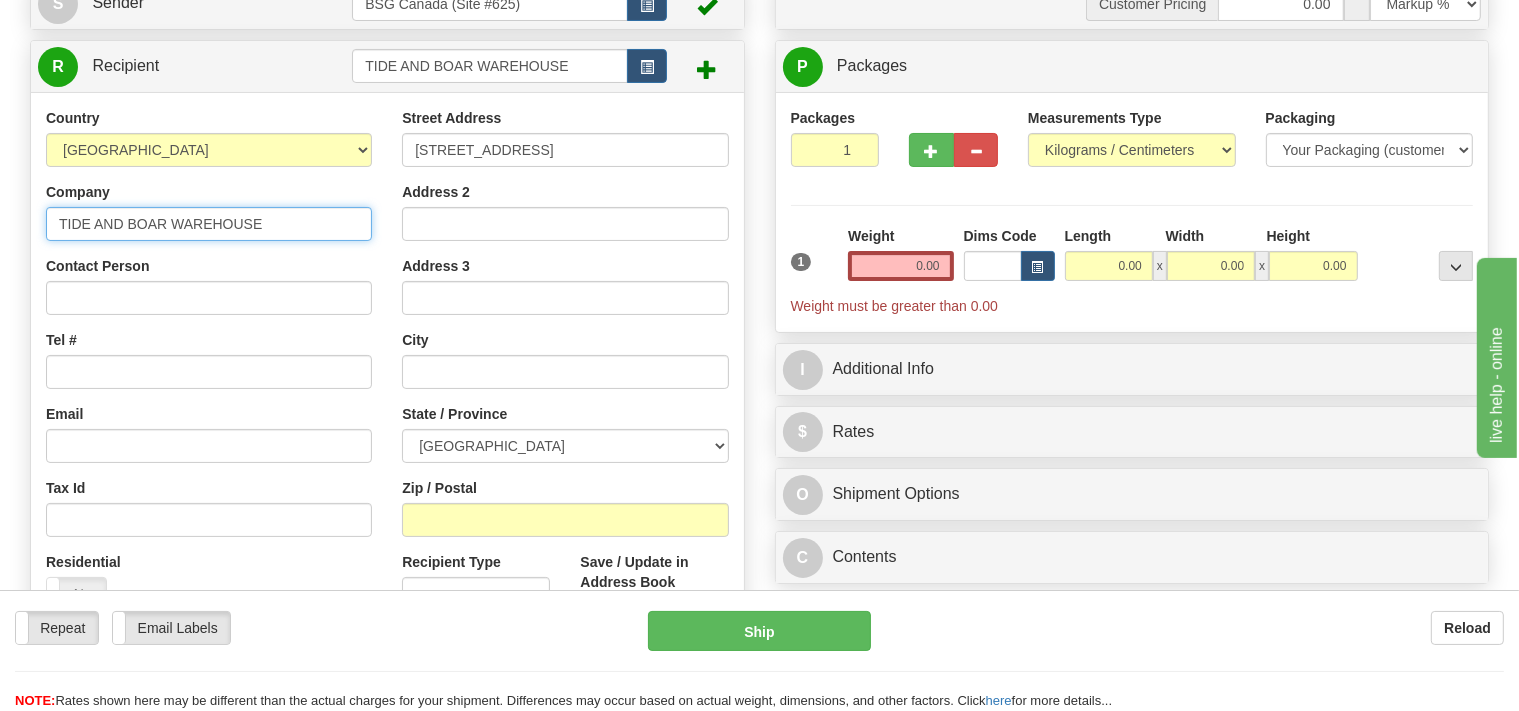 type on "TIDE AND BOAR WAREHOUSE" 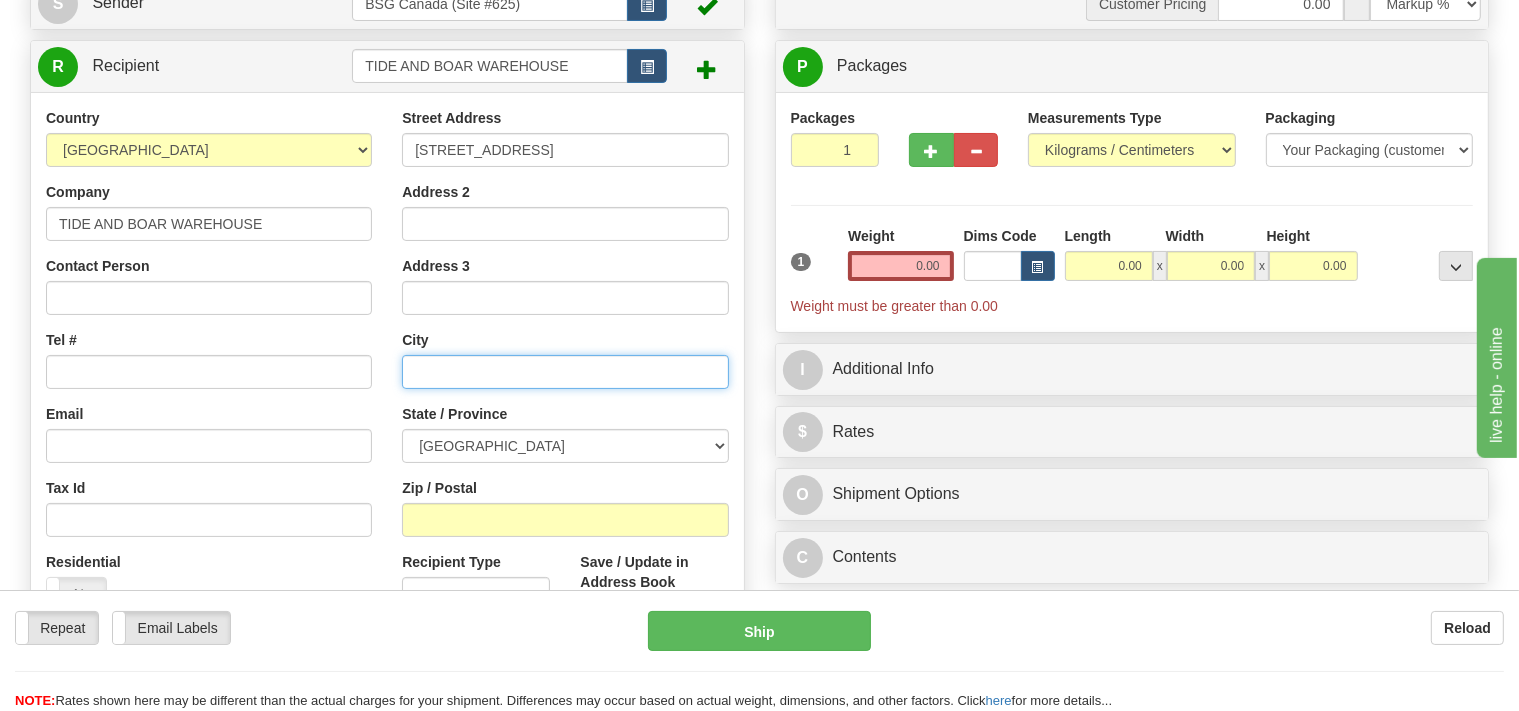 click at bounding box center [565, 372] 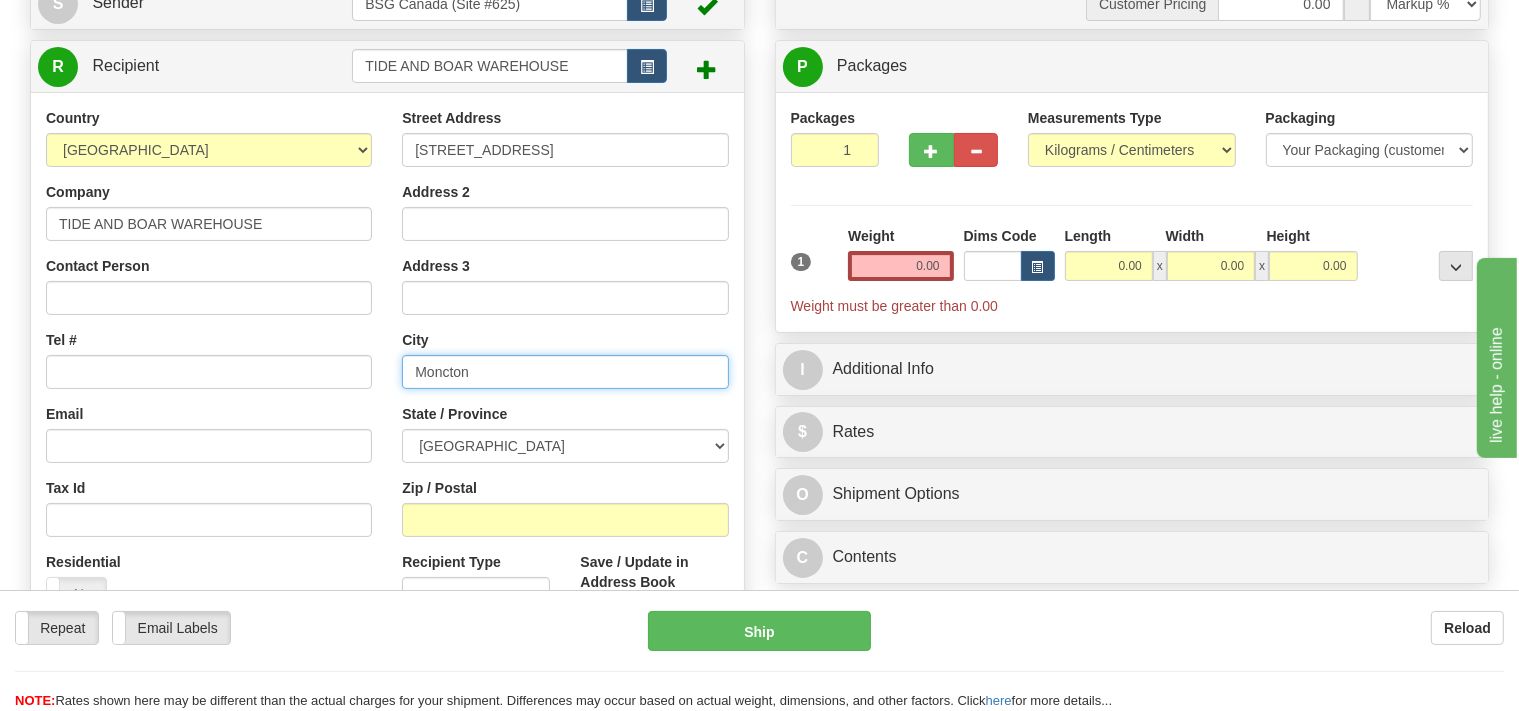 type on "Moncton" 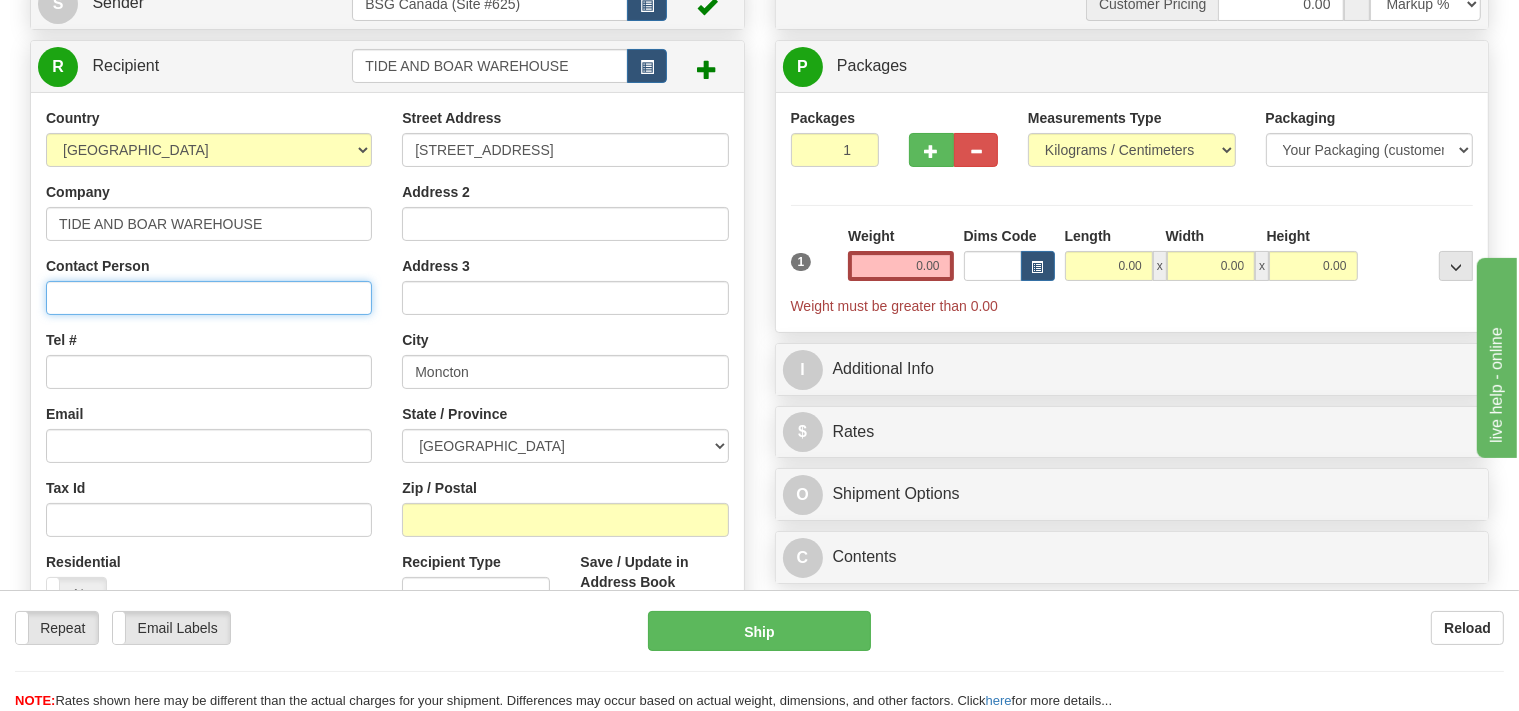 click on "Contact Person" at bounding box center (209, 298) 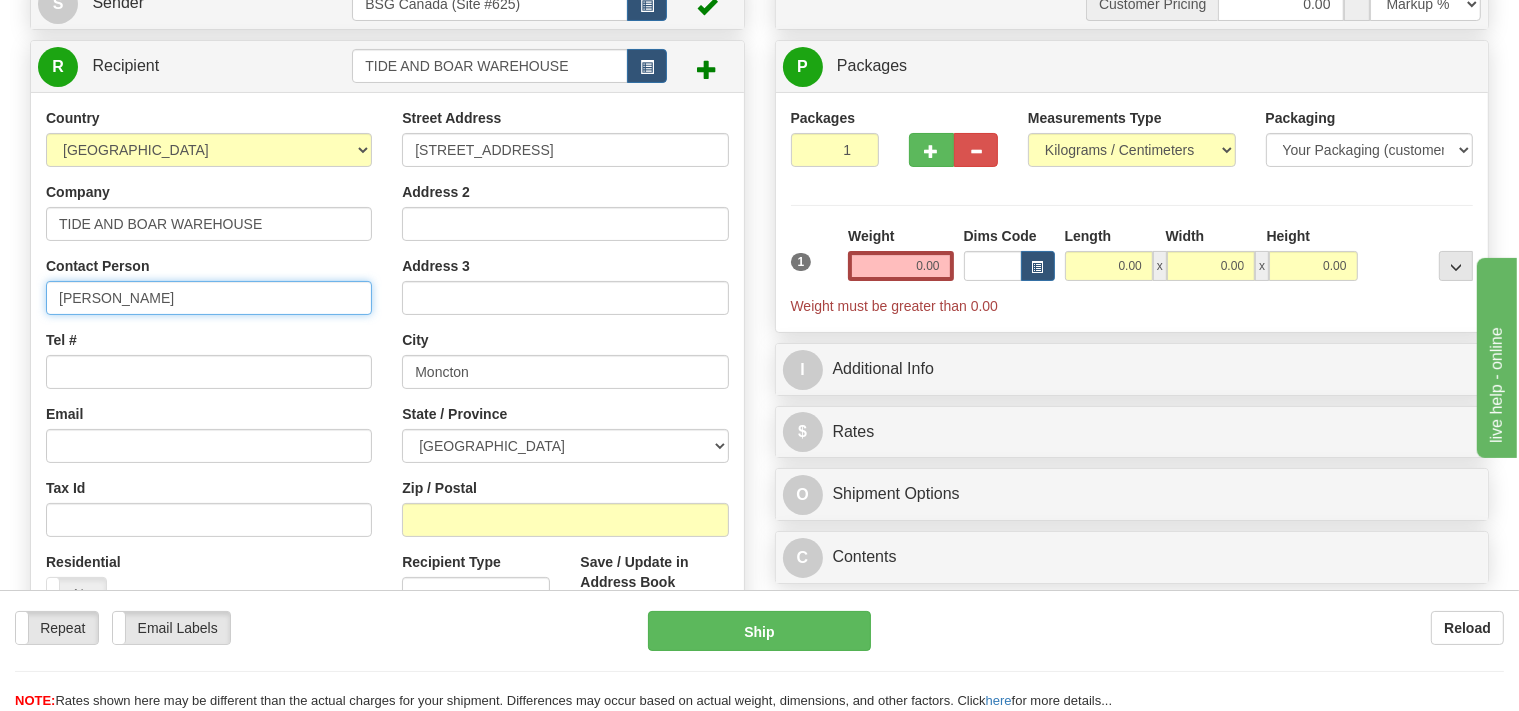 type on "[PERSON_NAME]" 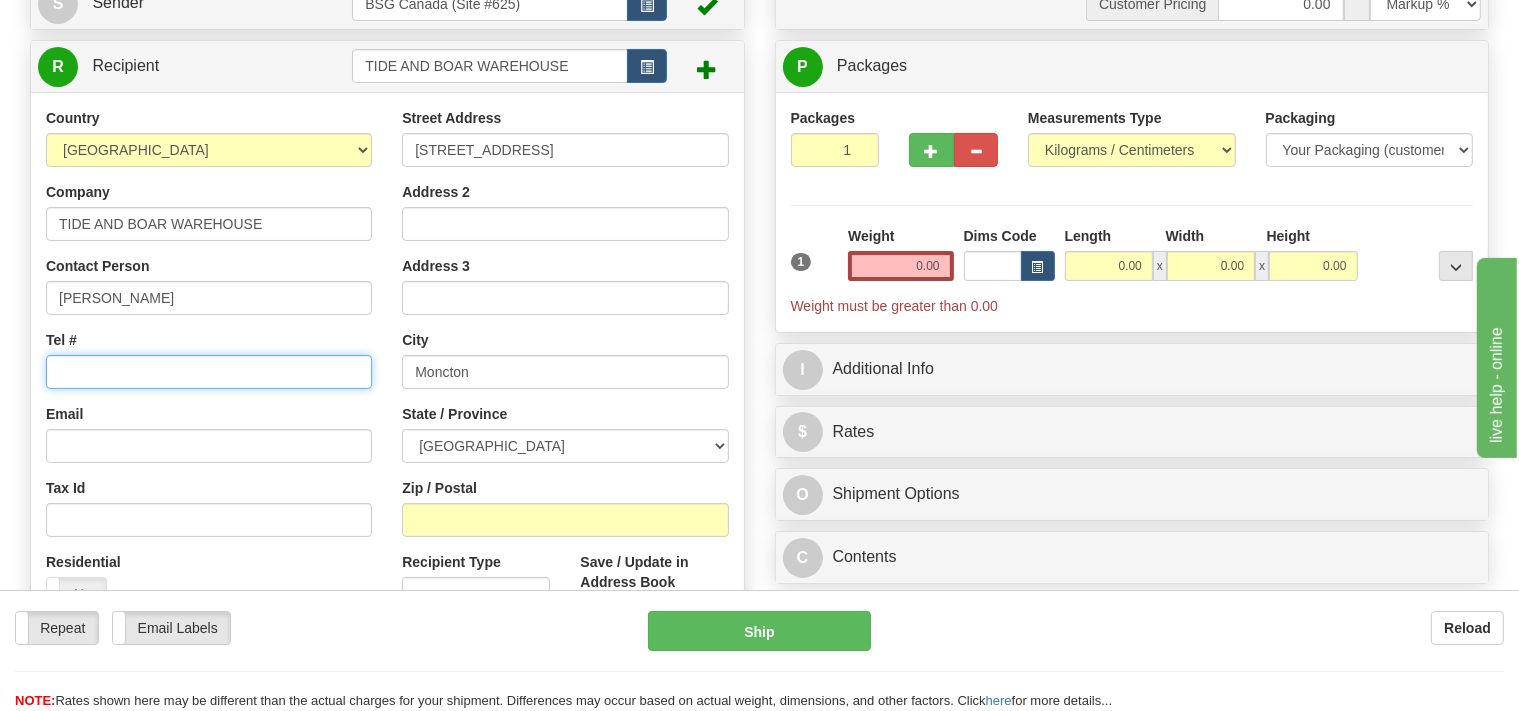 click on "Tel #" at bounding box center (209, 372) 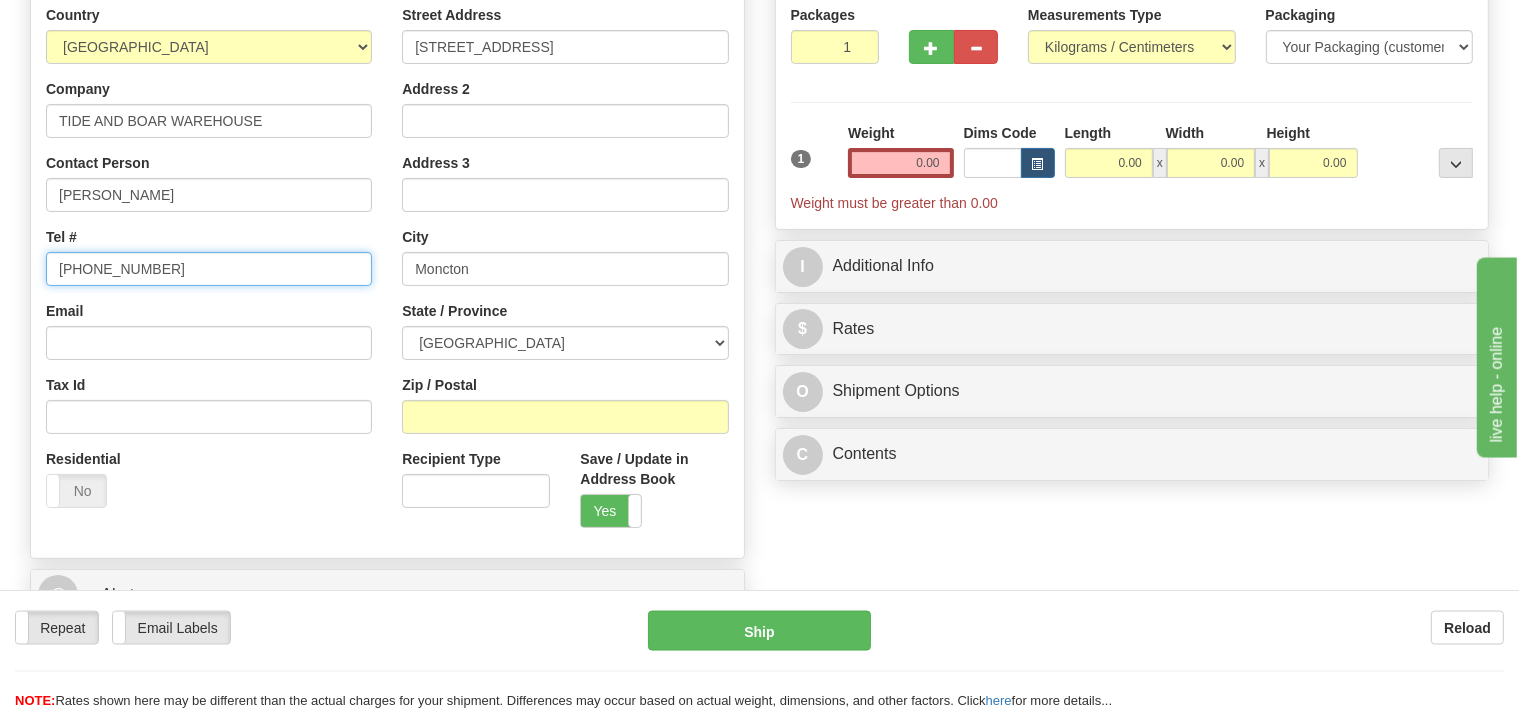 scroll, scrollTop: 316, scrollLeft: 0, axis: vertical 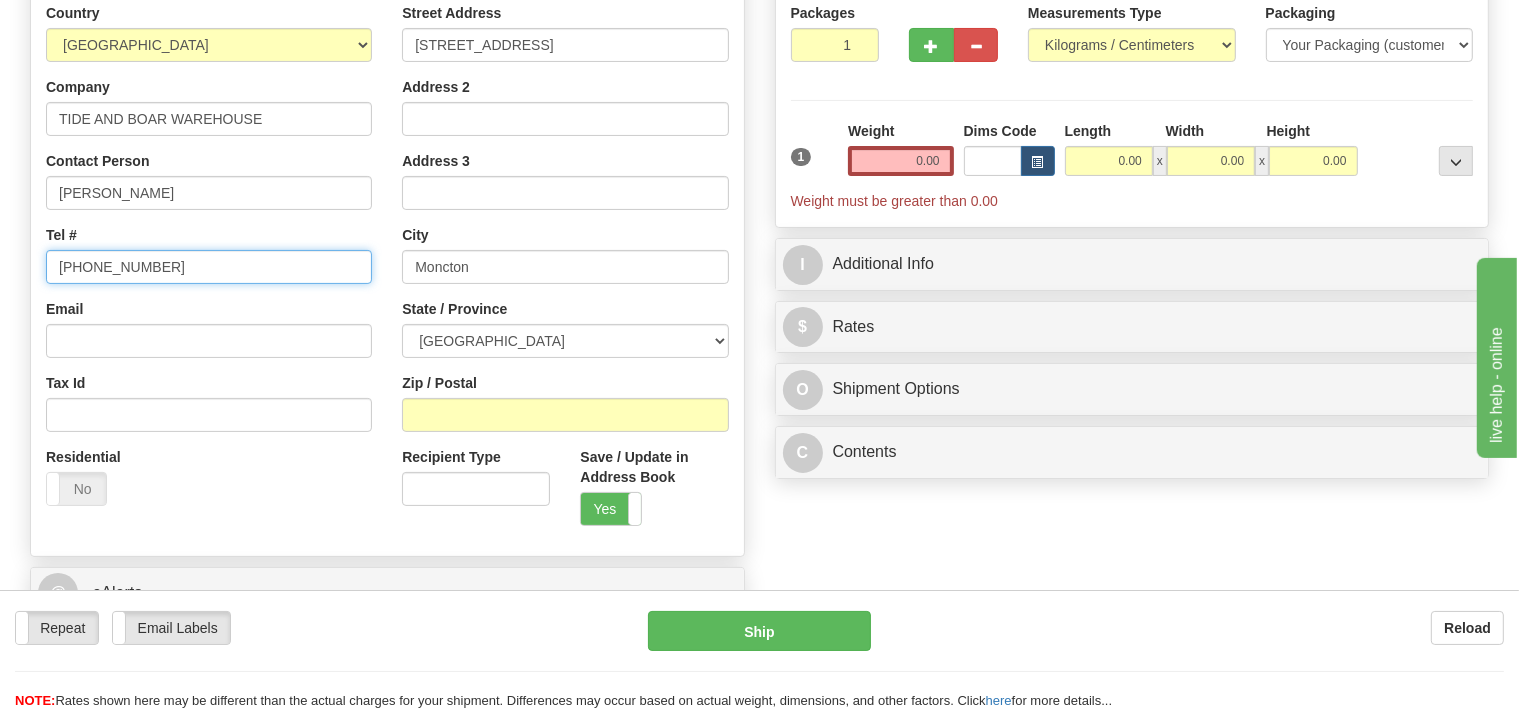 type on "[PHONE_NUMBER]" 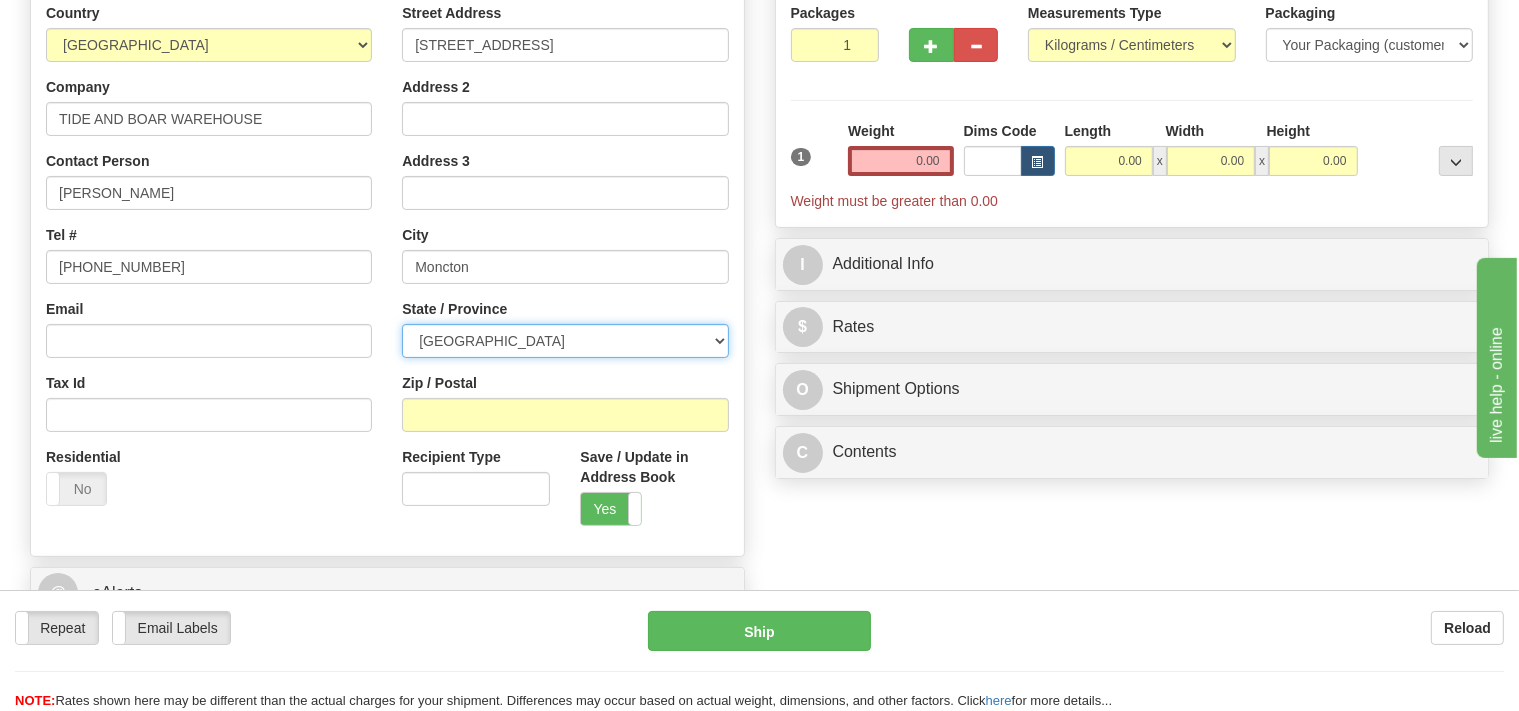 click on "[GEOGRAPHIC_DATA] [GEOGRAPHIC_DATA] [GEOGRAPHIC_DATA] [GEOGRAPHIC_DATA] [GEOGRAPHIC_DATA] [GEOGRAPHIC_DATA] [GEOGRAPHIC_DATA] [GEOGRAPHIC_DATA] TERRITORIES [GEOGRAPHIC_DATA] [PERSON_NAME][GEOGRAPHIC_DATA] [GEOGRAPHIC_DATA] [GEOGRAPHIC_DATA] [GEOGRAPHIC_DATA]" at bounding box center [565, 341] 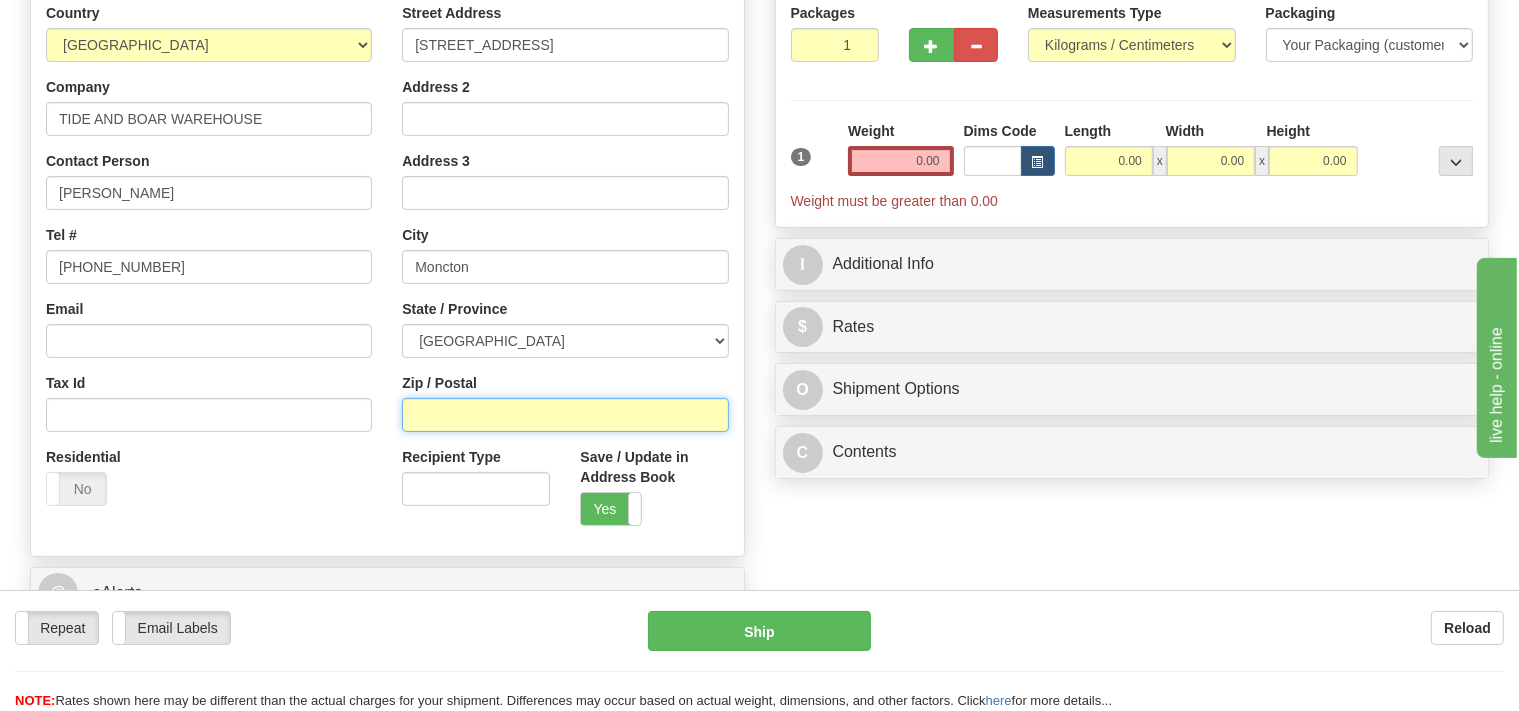 click on "Zip / Postal" at bounding box center [565, 415] 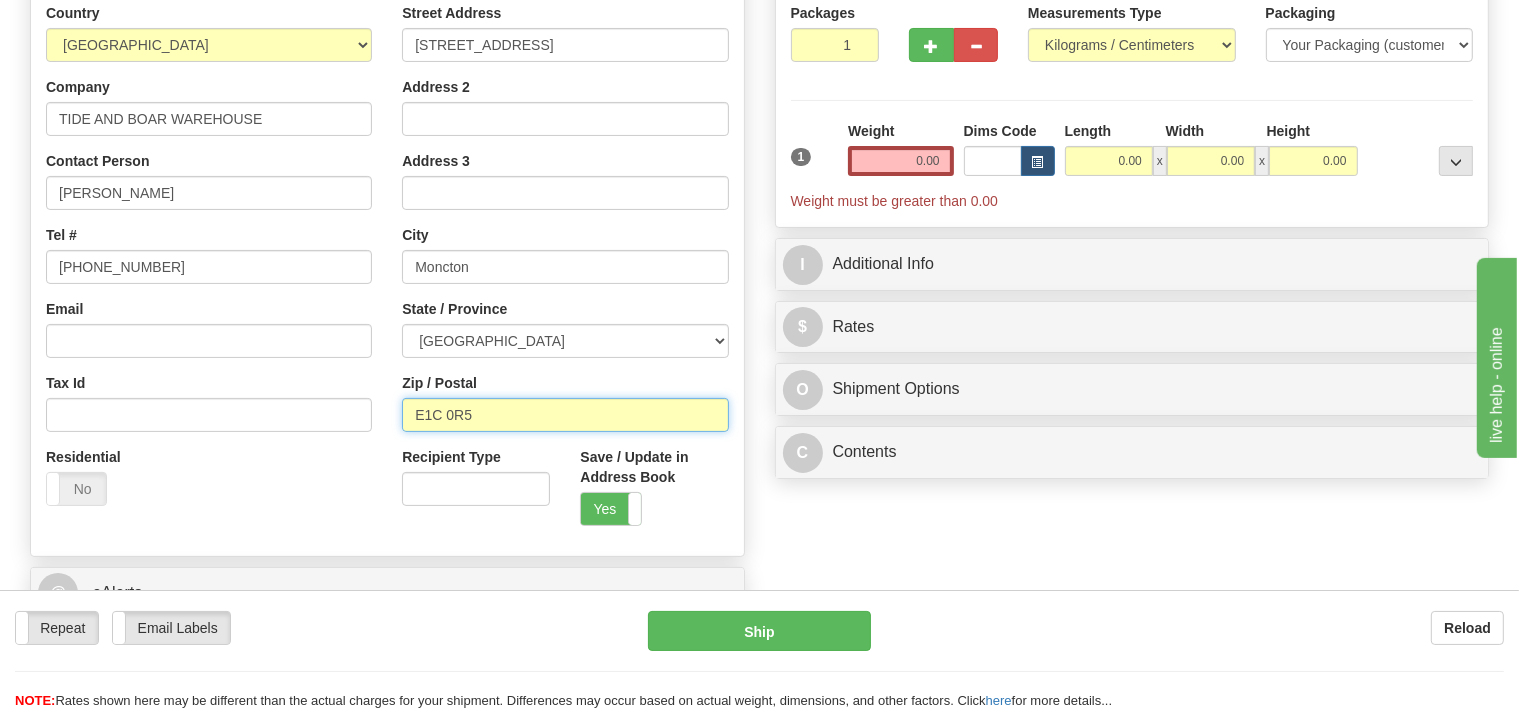 type on "E1C 0R5" 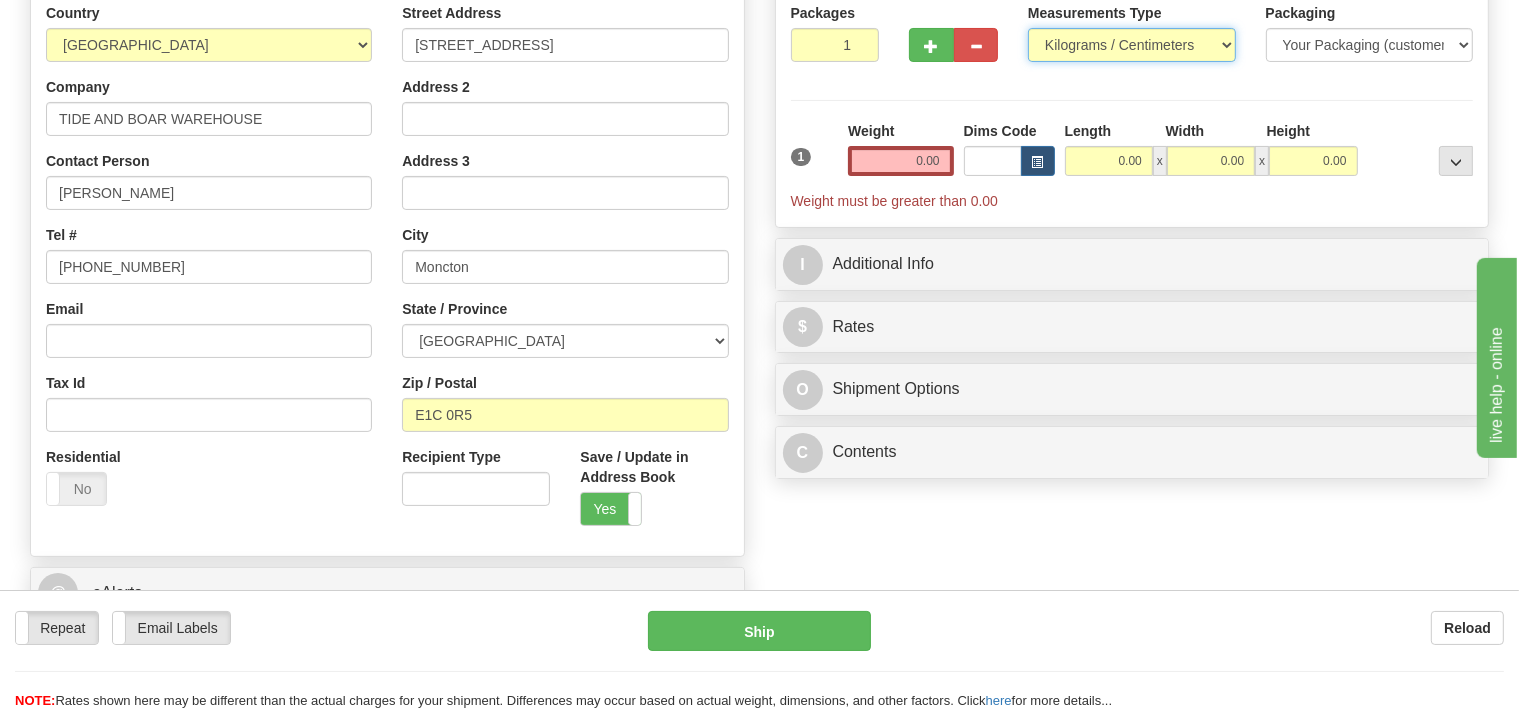 click on "Pounds / Inches
Kilograms / Centimeters" at bounding box center [1132, 45] 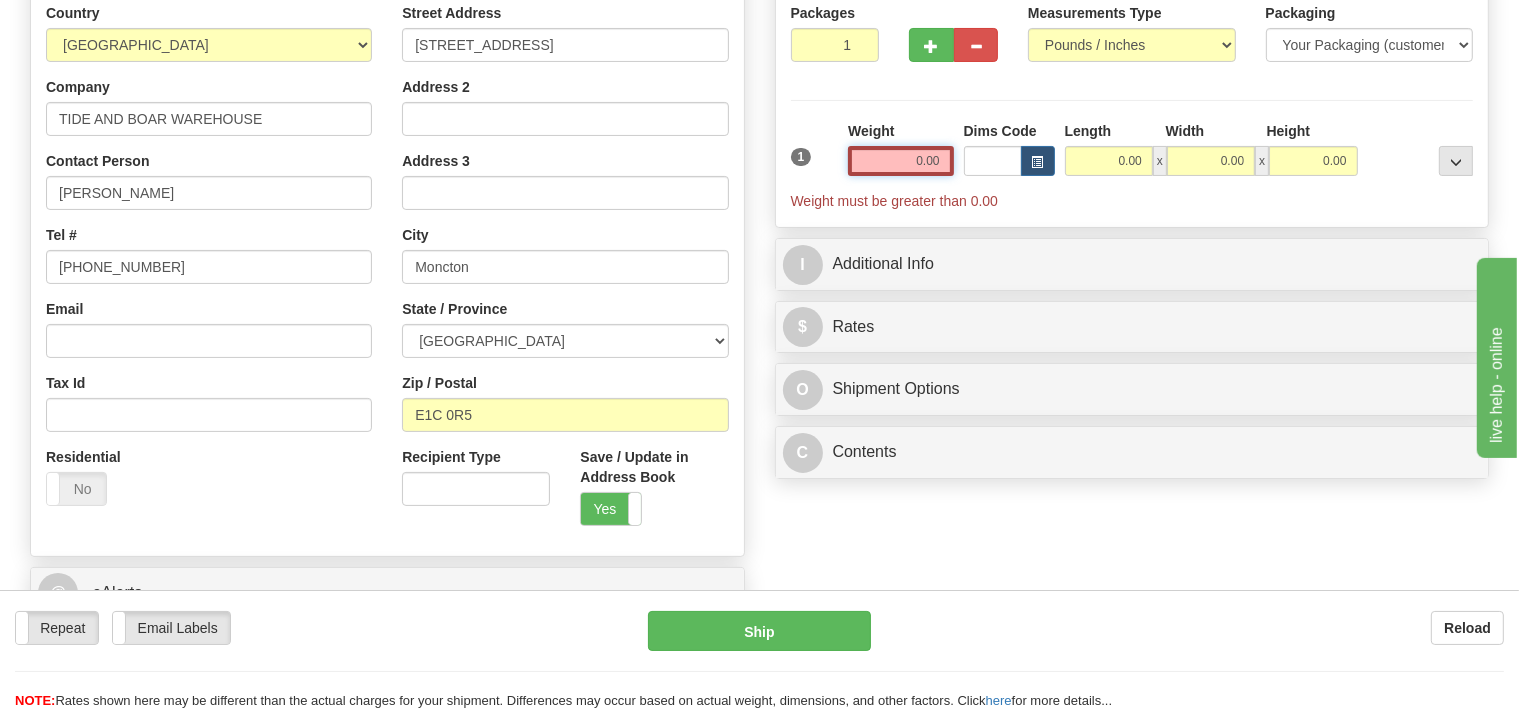 click on "0.00" at bounding box center [900, 161] 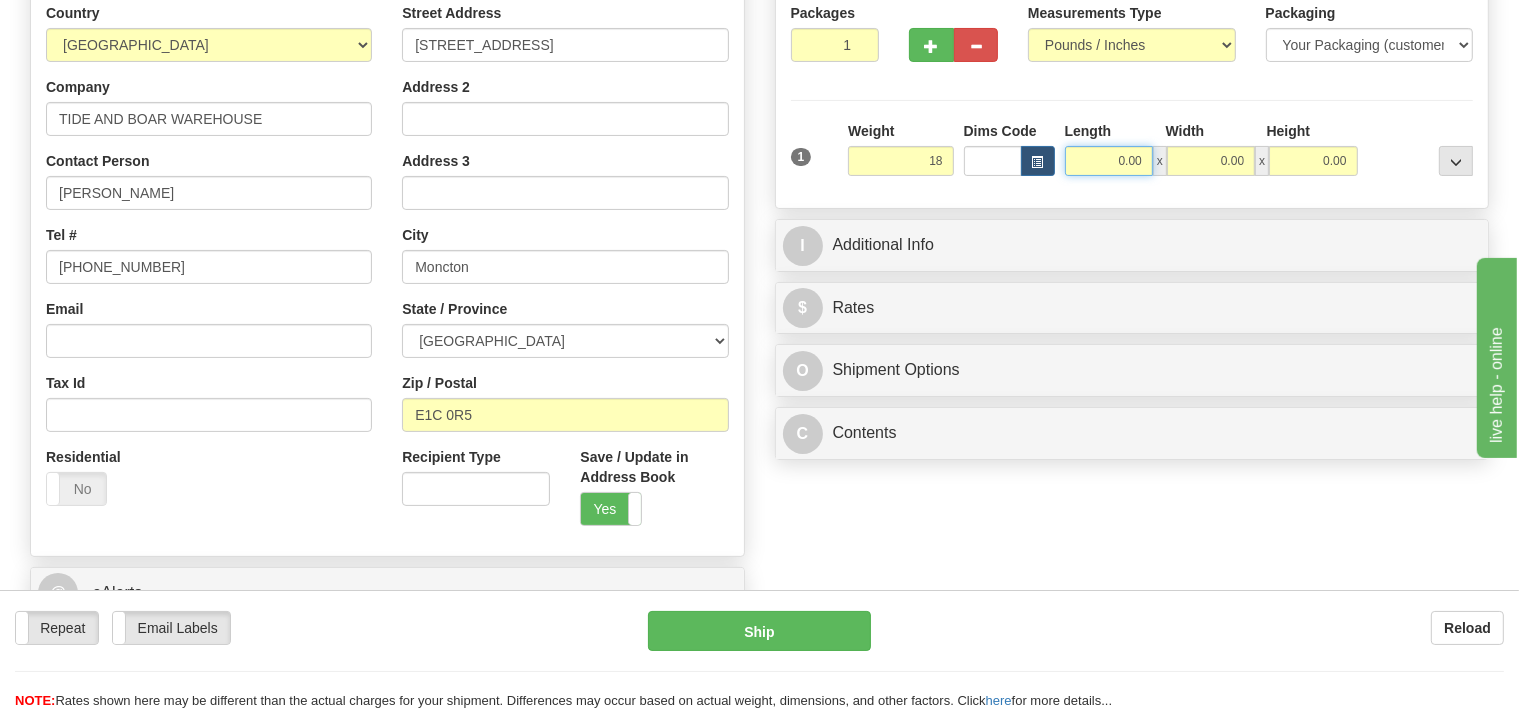 type on "18.00" 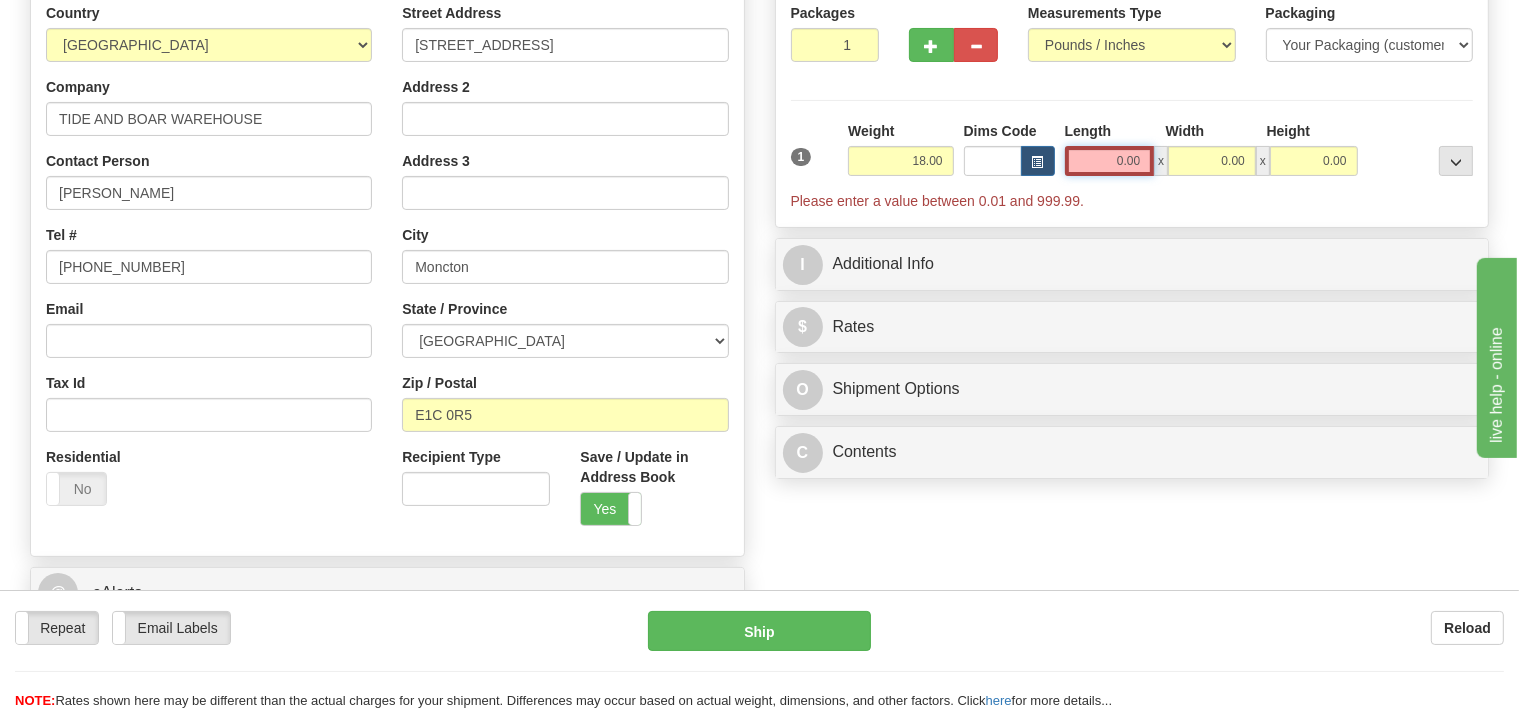 click on "0.00" at bounding box center [1110, 161] 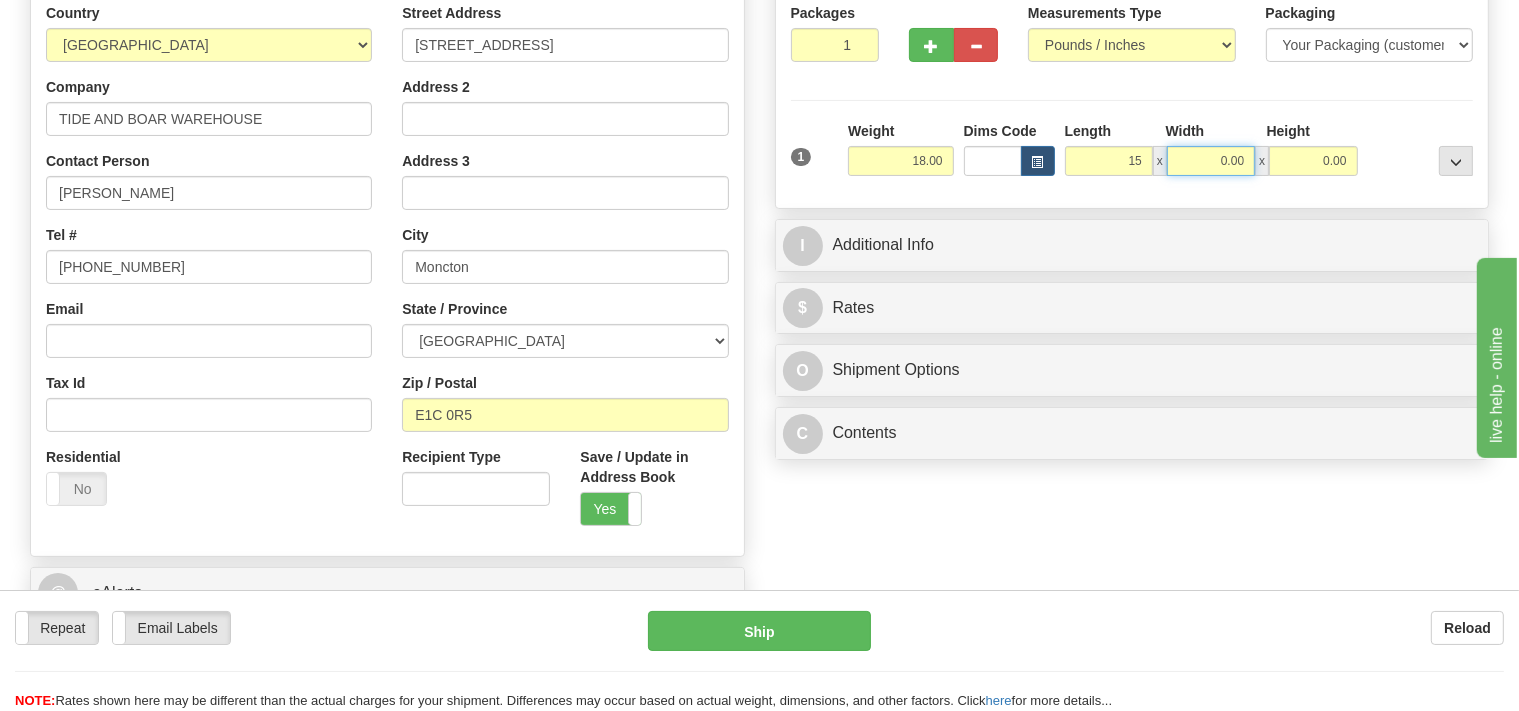 type on "15.00" 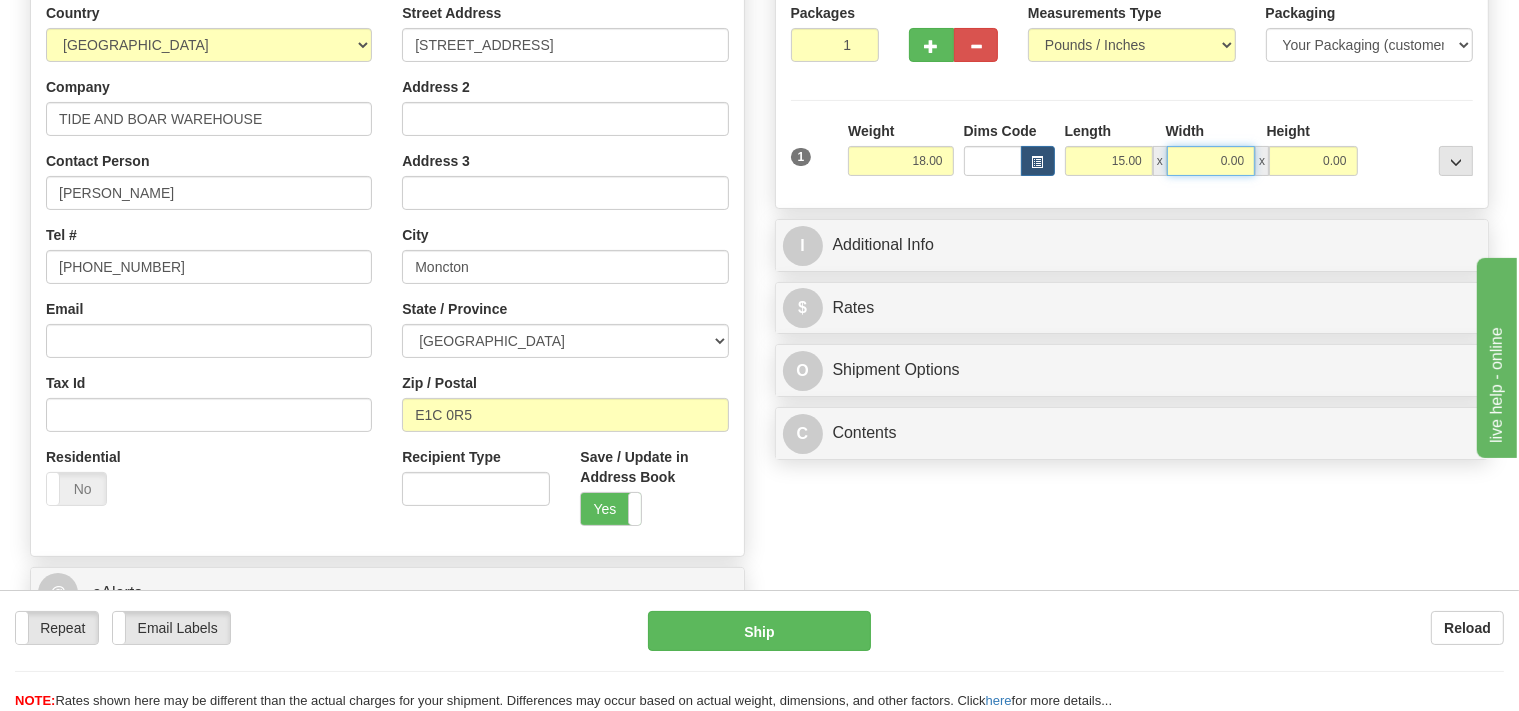 click on "0.00" at bounding box center (1211, 161) 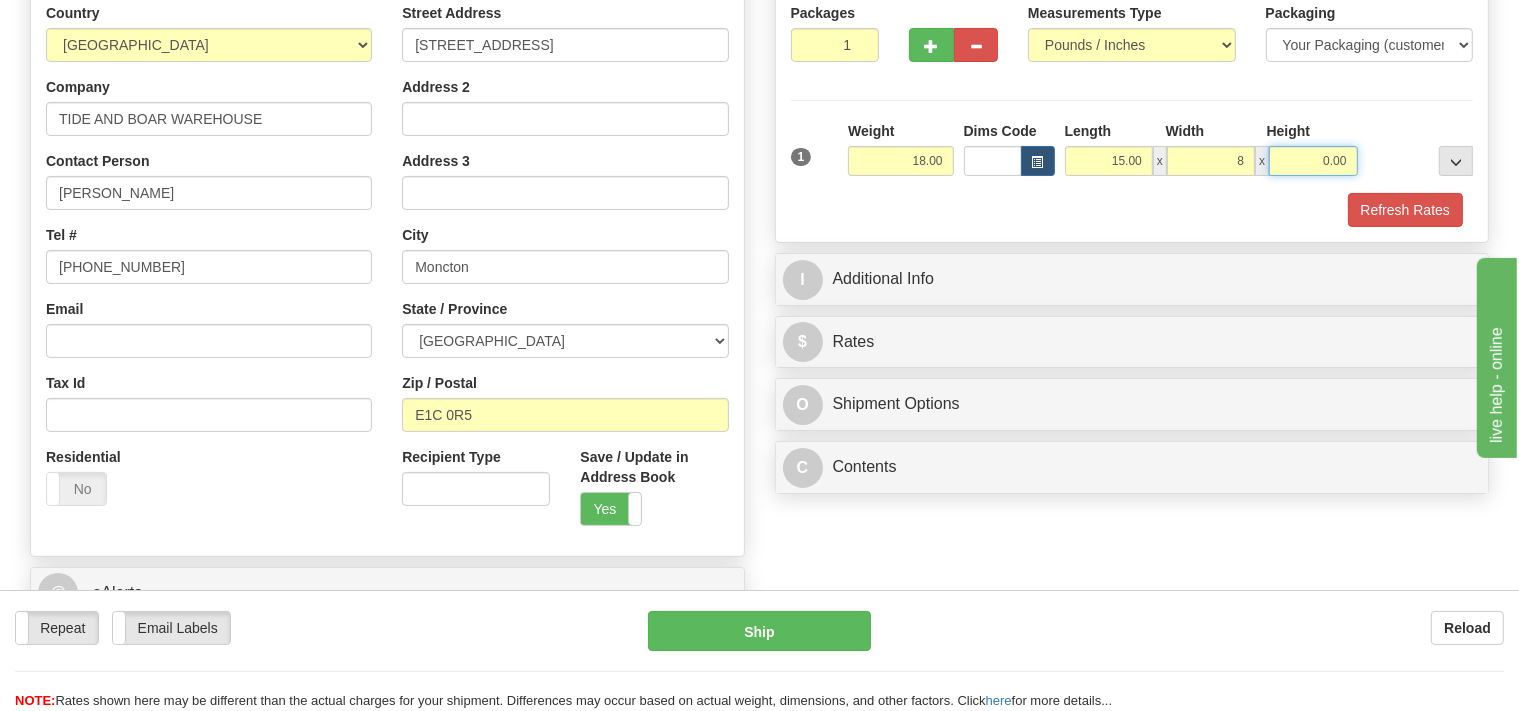 type on "8.00" 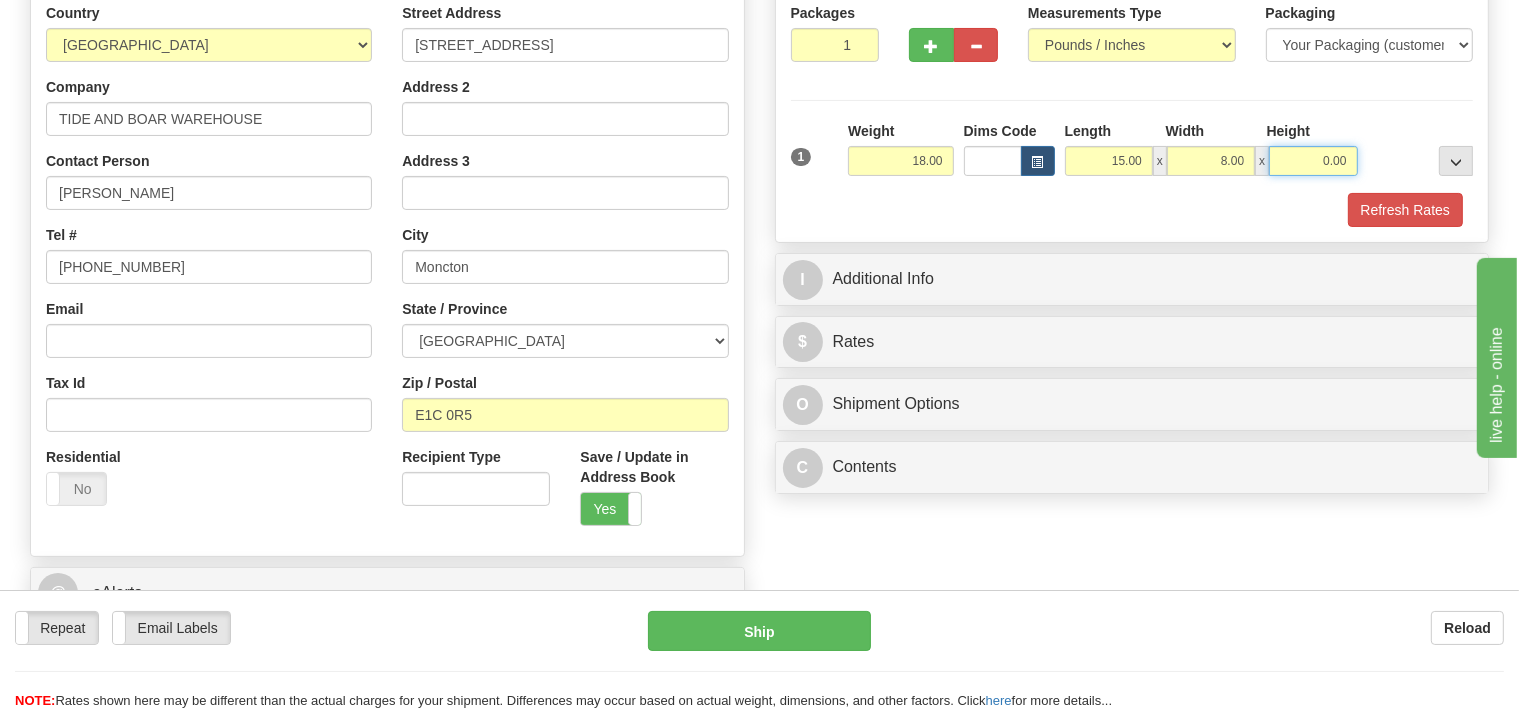 click on "0.00" at bounding box center (1313, 161) 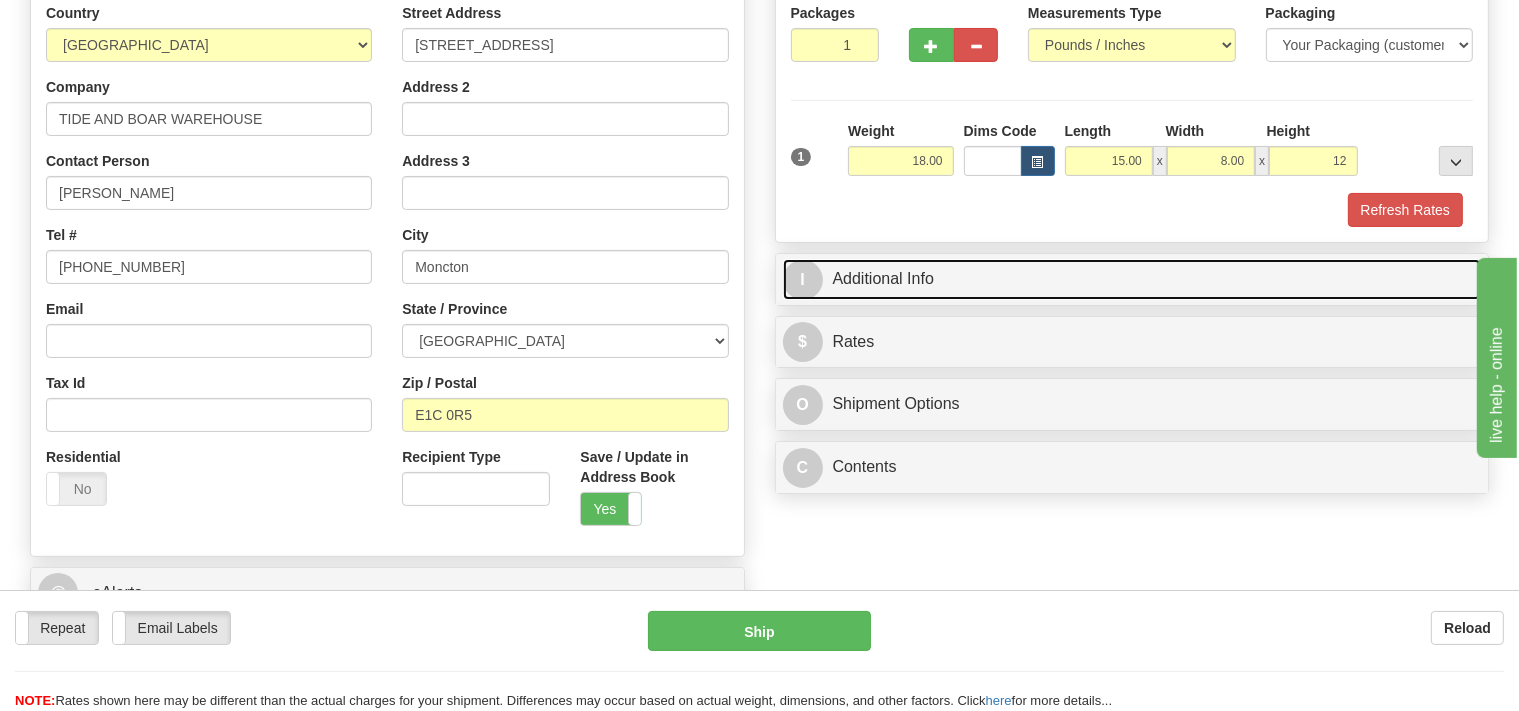 type on "12.00" 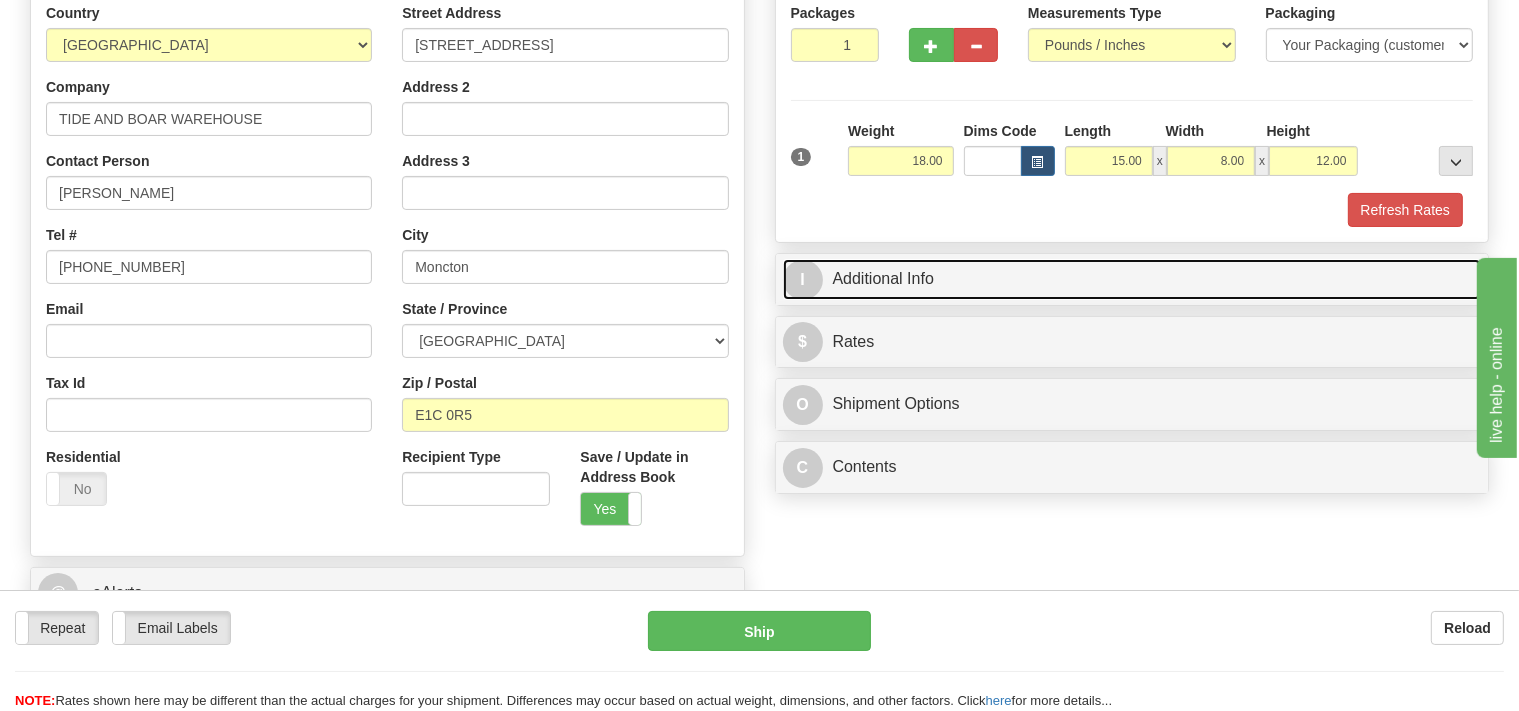 click on "I Additional Info" at bounding box center [1132, 279] 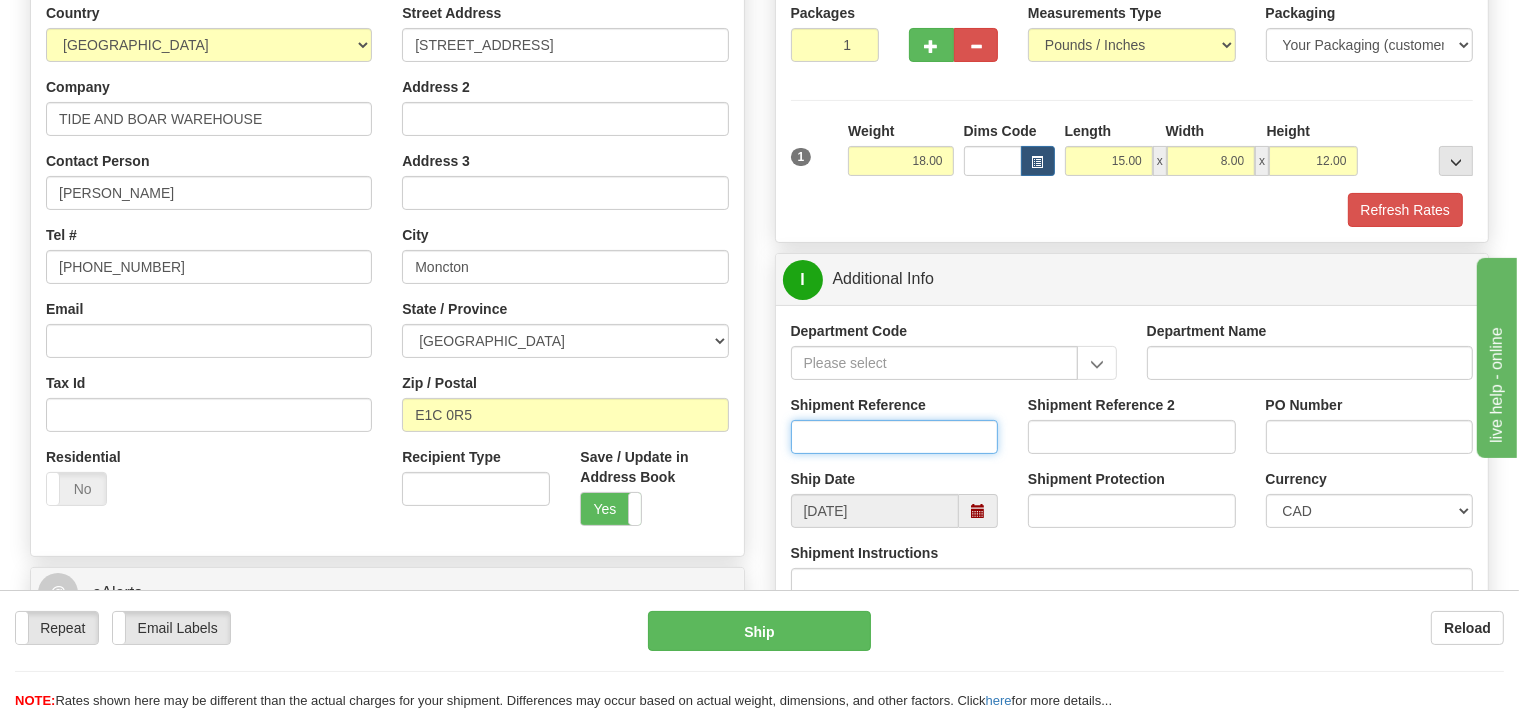 click on "Shipment Reference" at bounding box center [895, 437] 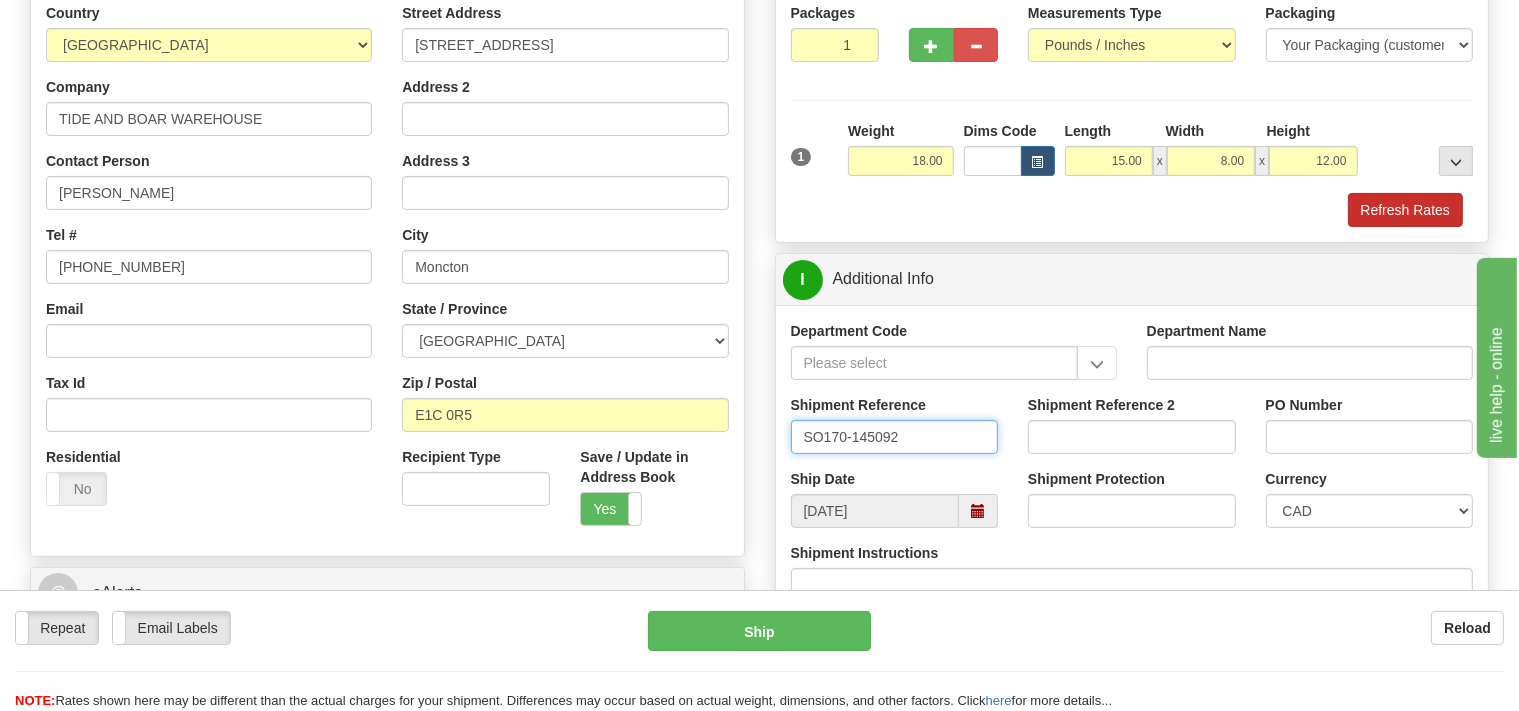 type on "SO170-145092" 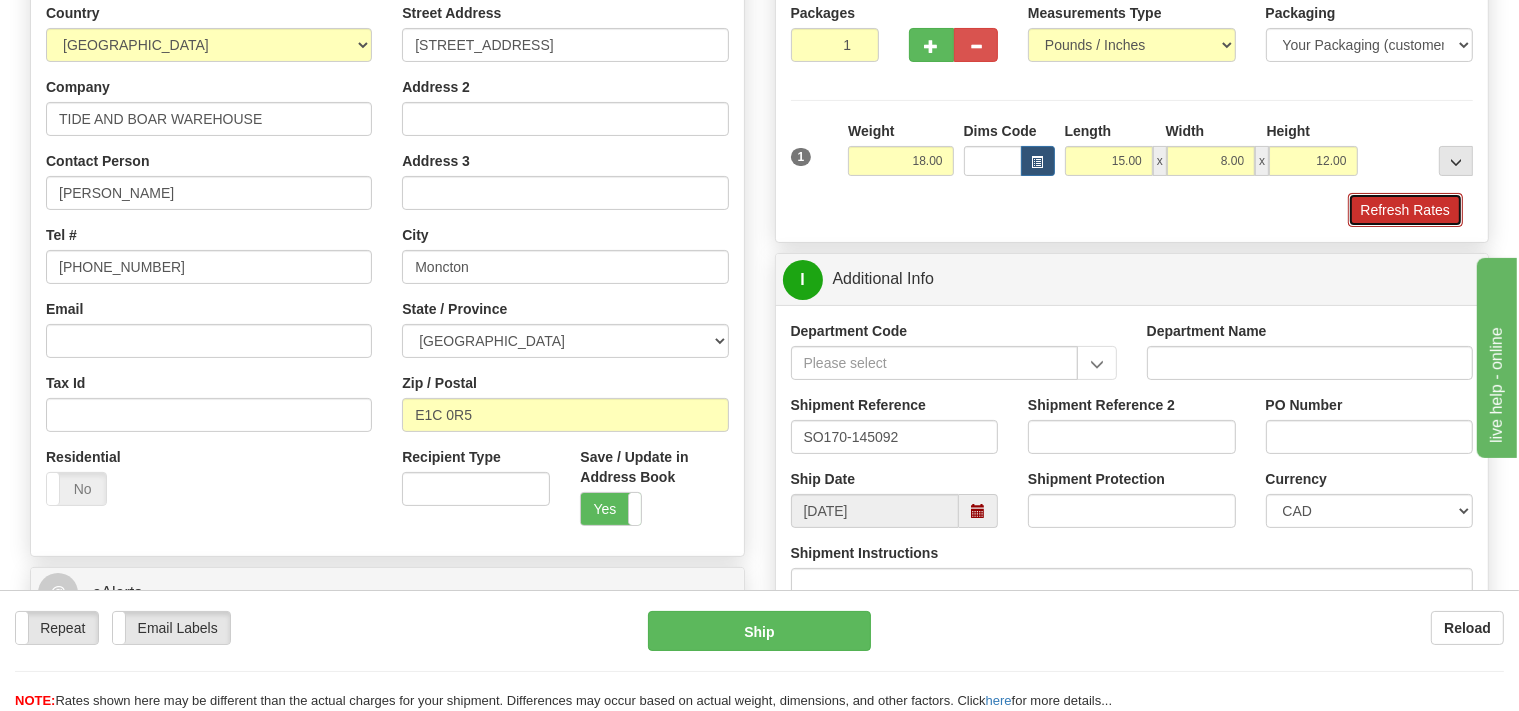 click on "Refresh Rates" at bounding box center [1405, 210] 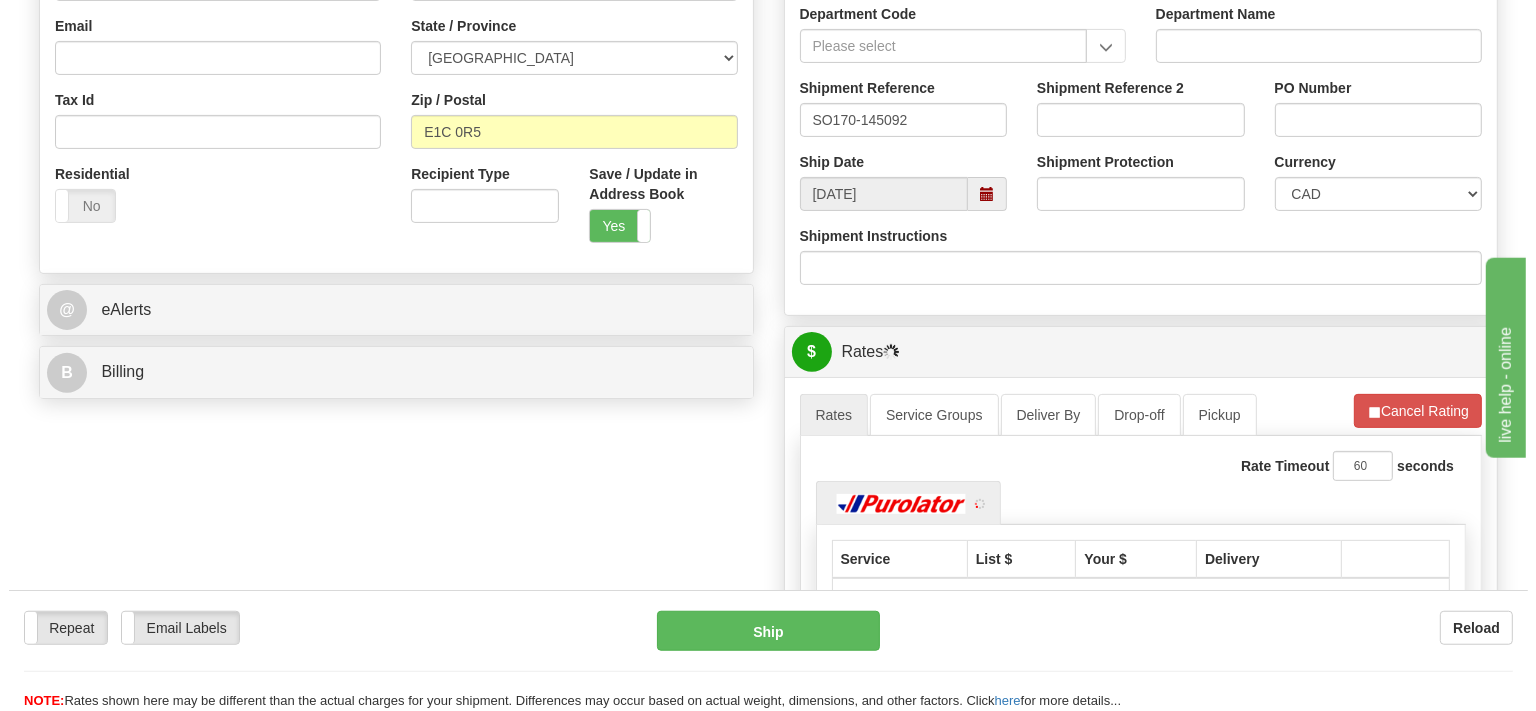 scroll, scrollTop: 633, scrollLeft: 0, axis: vertical 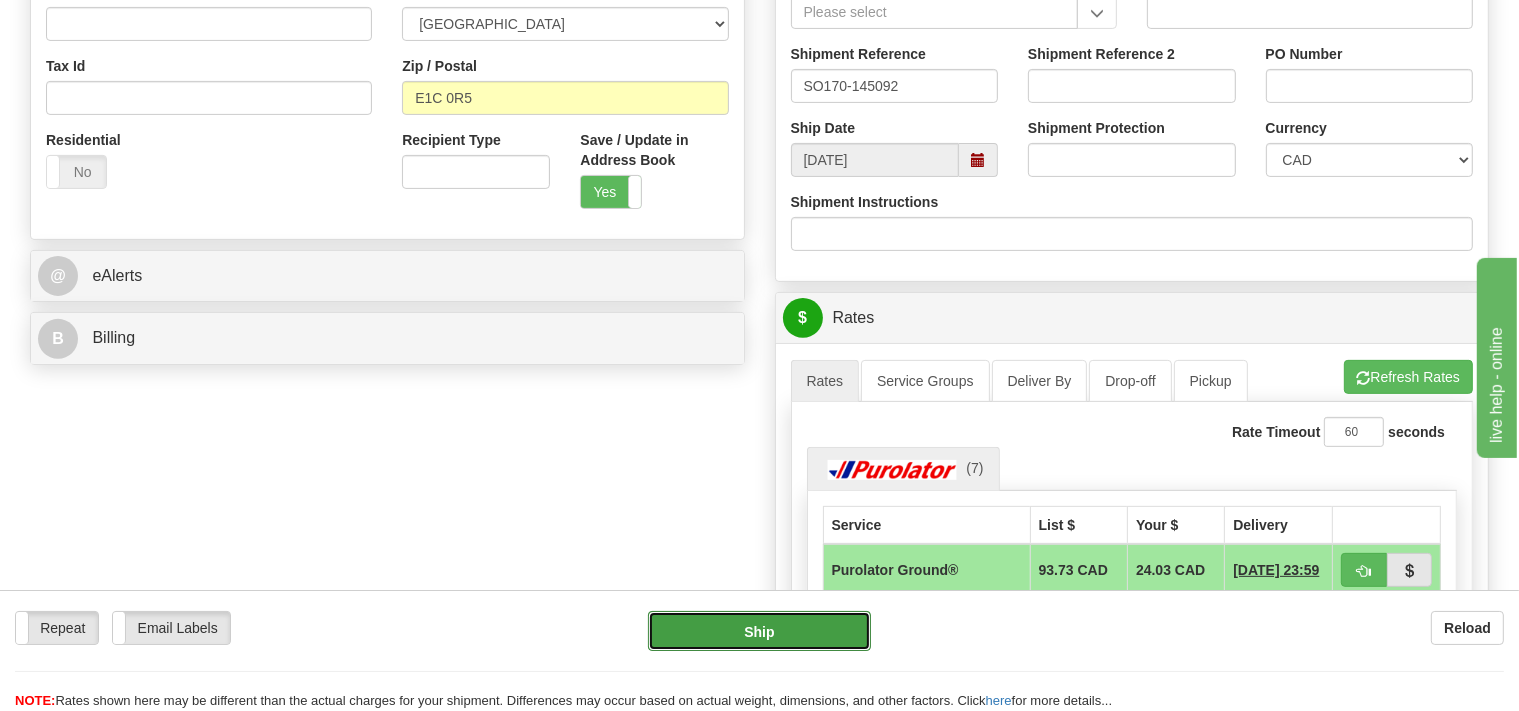 click on "Ship" at bounding box center [759, 631] 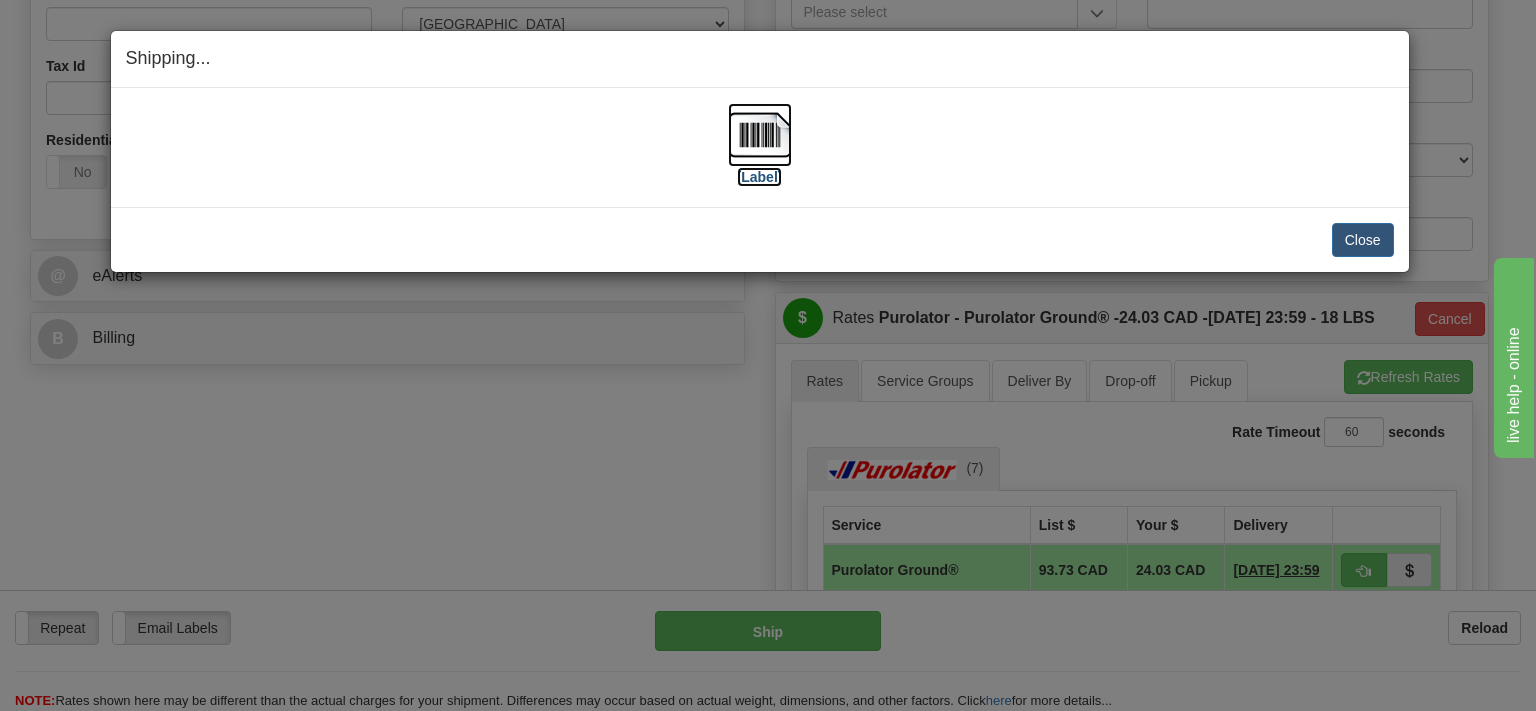 click at bounding box center [760, 135] 